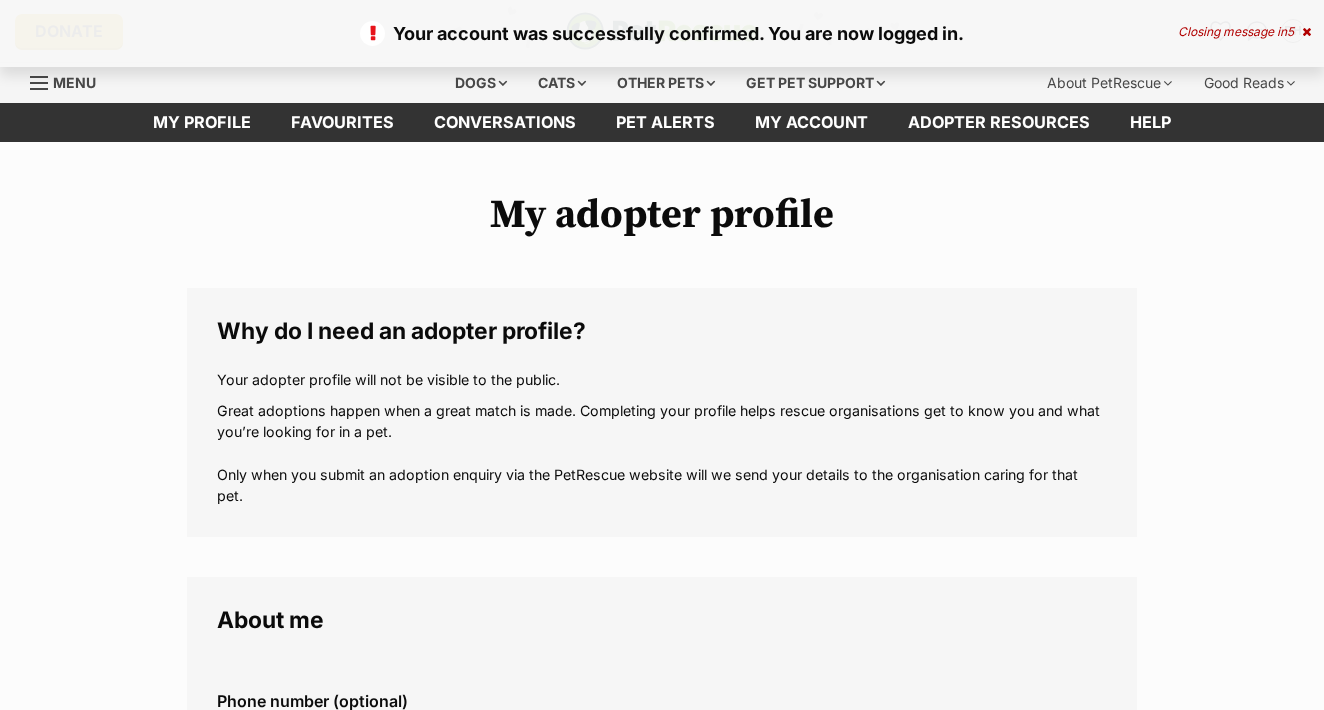 scroll, scrollTop: 0, scrollLeft: 0, axis: both 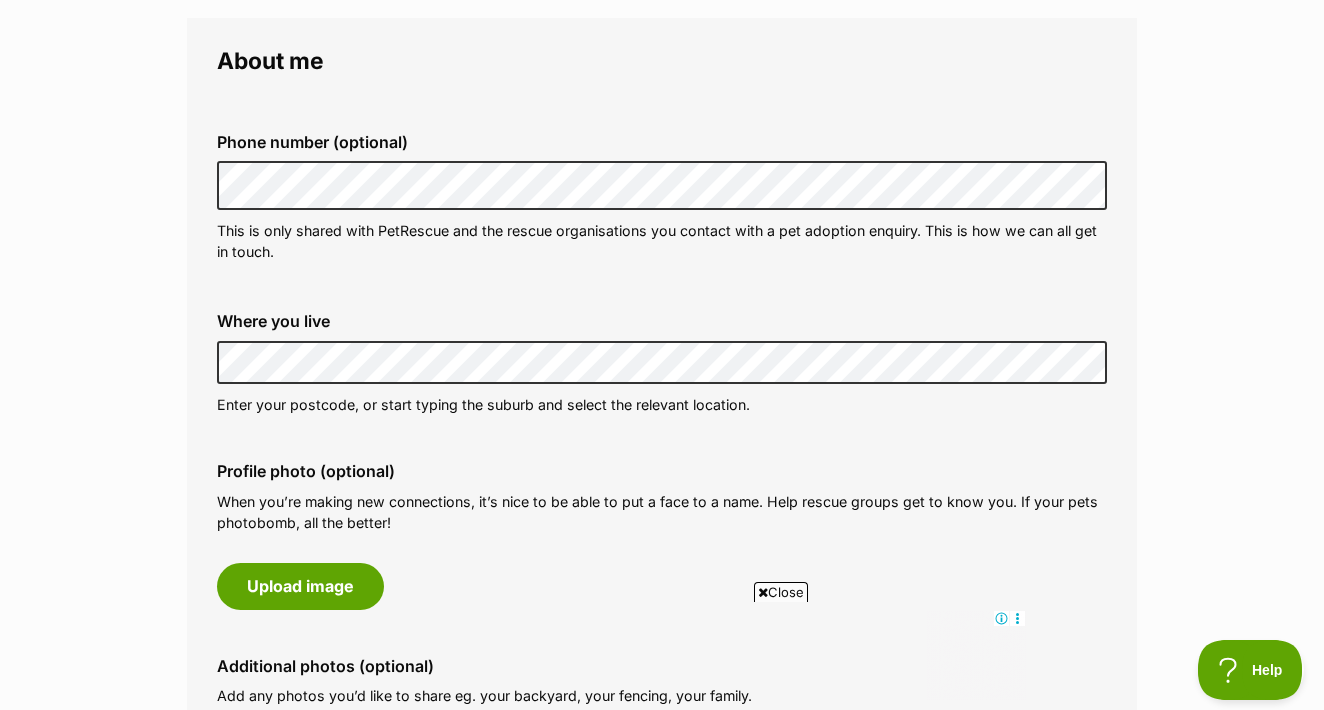 click on "Where you live
Address line 1 (optional)
Address line 2 (optional)
Suburb (optional)
State
Postcode
Enter your postcode, or start typing the suburb and select the relevant location." at bounding box center [662, 363] 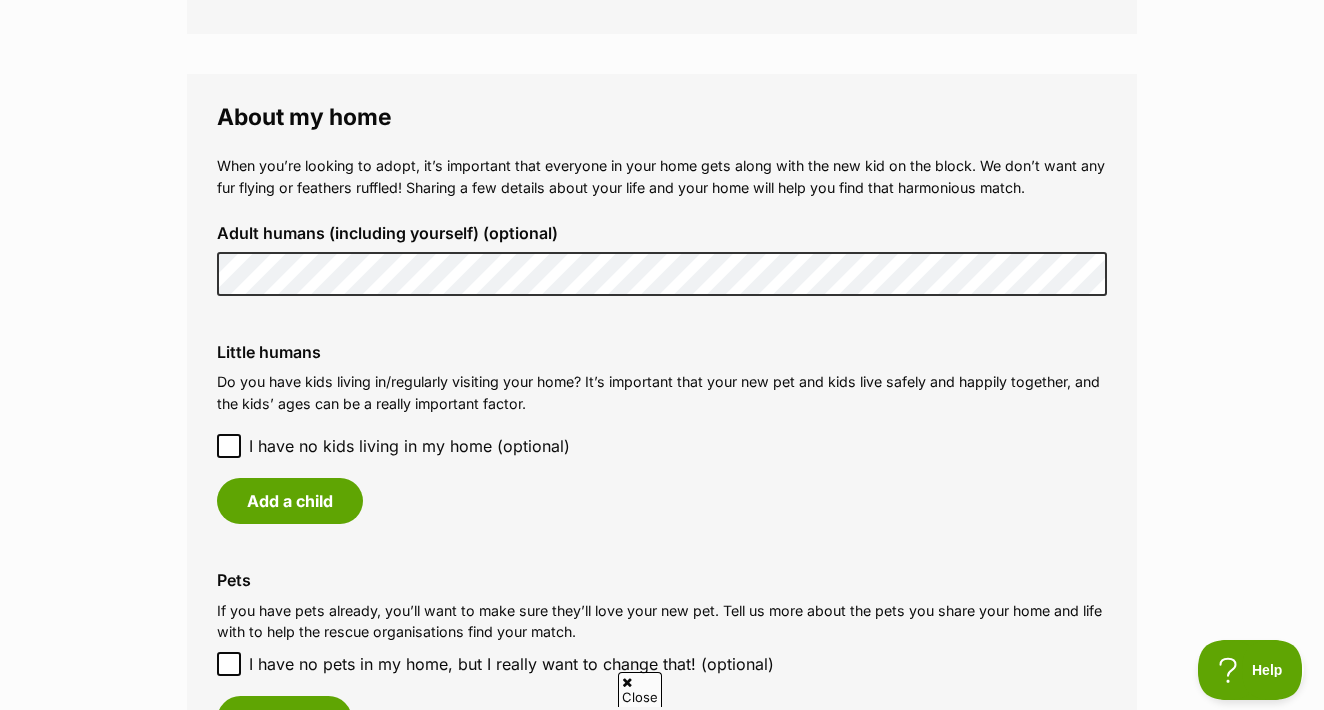 scroll, scrollTop: 1402, scrollLeft: 0, axis: vertical 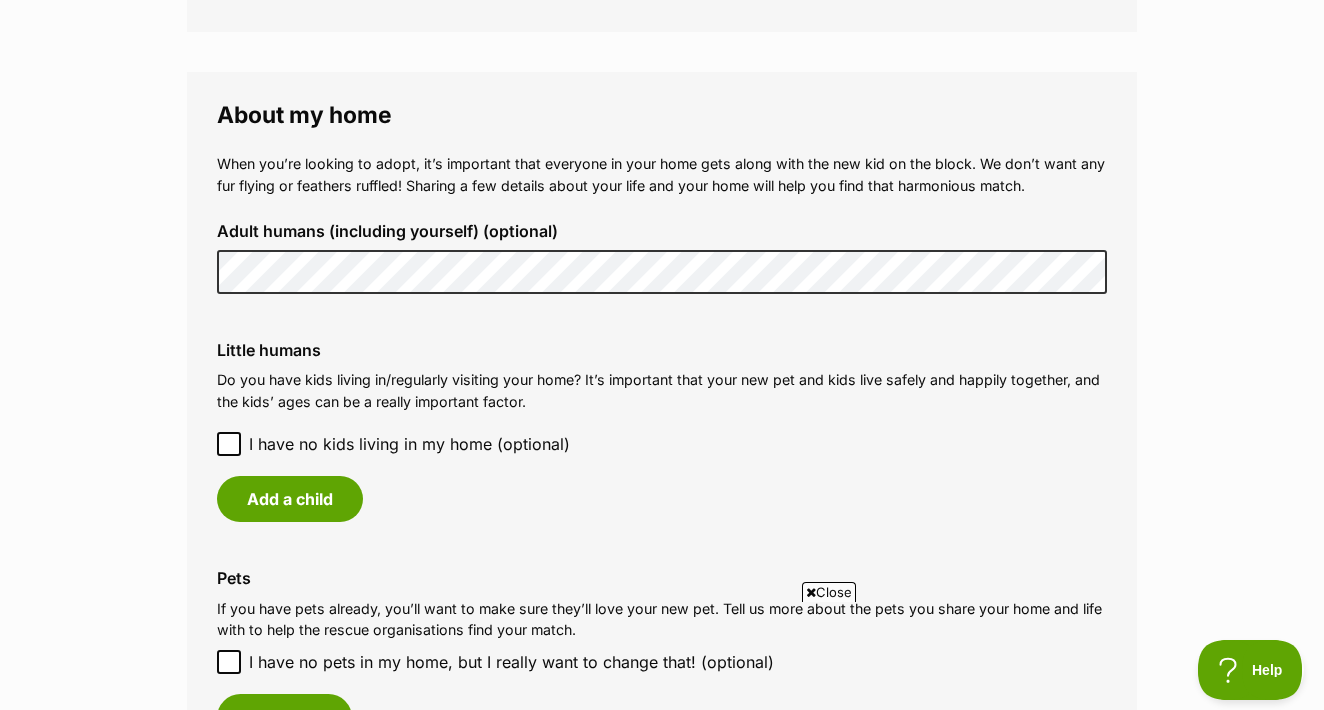 click 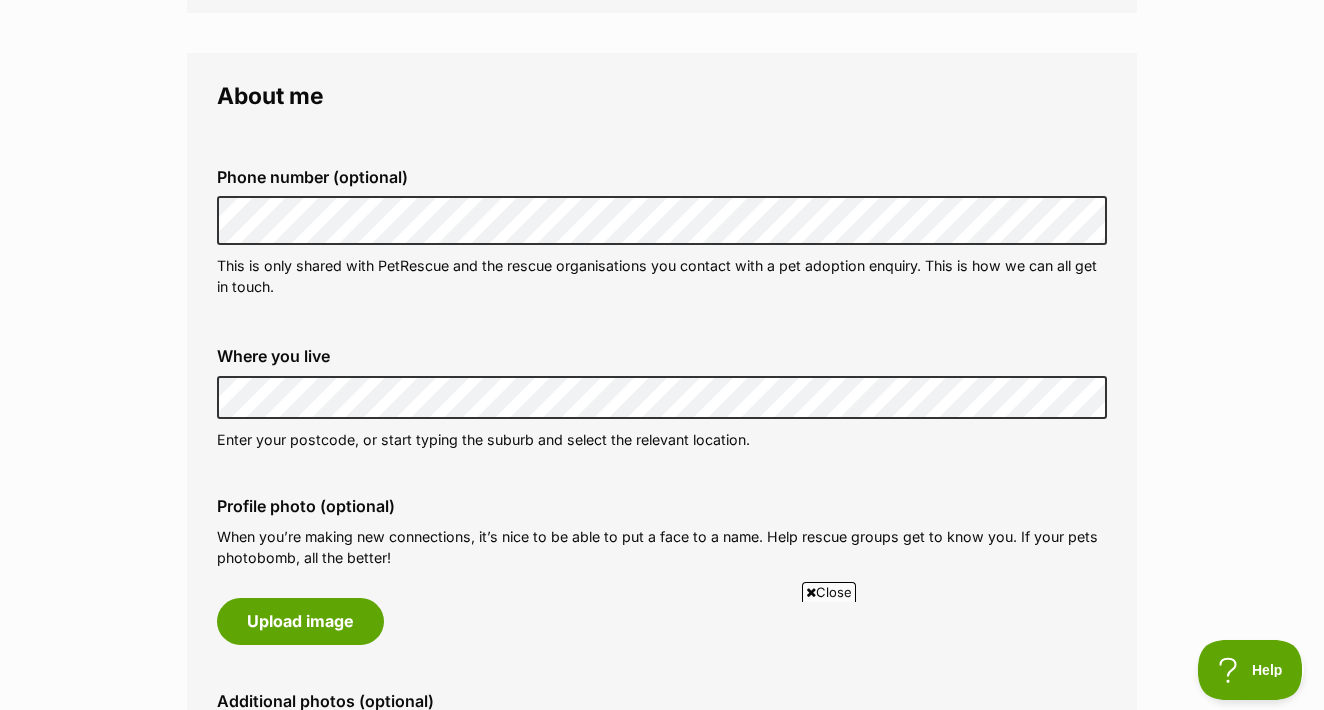 scroll, scrollTop: 552, scrollLeft: 0, axis: vertical 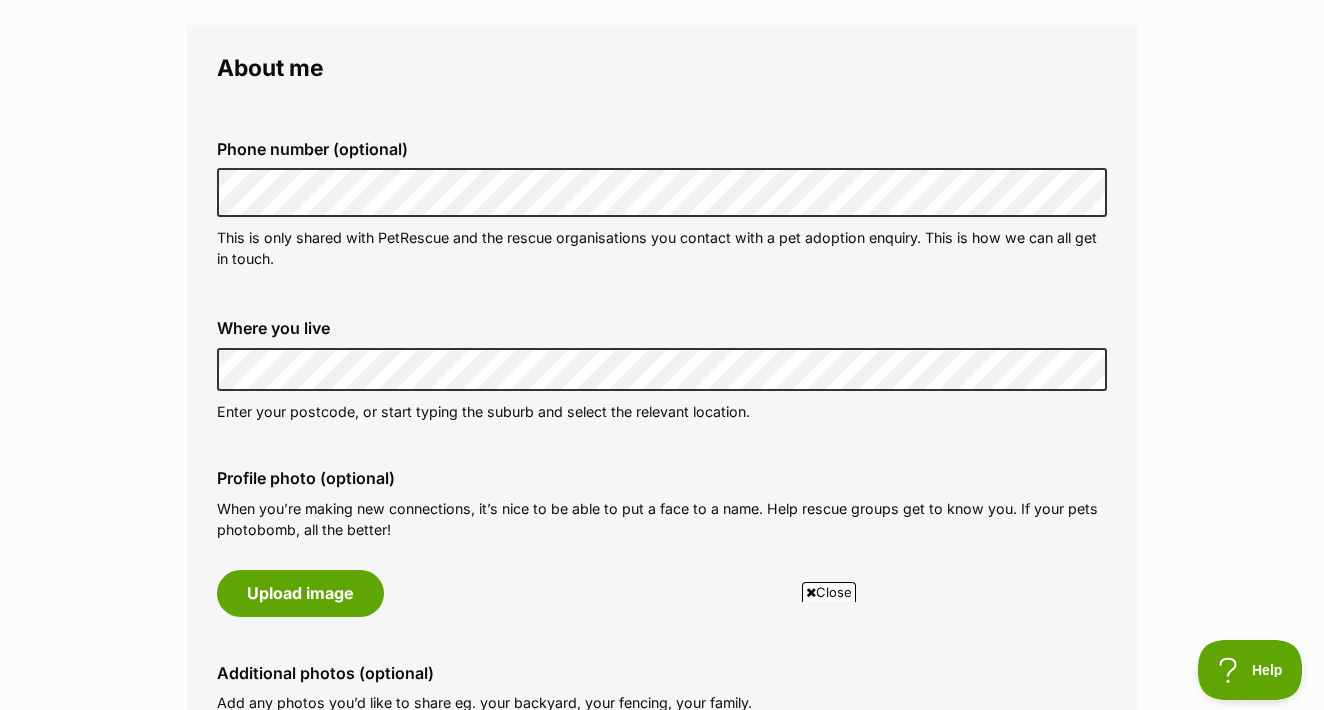 click on "My adopter profile
Why do I need an adopter profile?
Your adopter profile will not be visible to the public.
Great adoptions happen when a great match is made. Completing your profile helps rescue organisations get to know you and what you’re looking for in a pet. Only when you submit an adoption enquiry via the PetRescue website will we send your details to the organisation caring for that pet.
About me
Phone number (optional)
This is only shared with PetRescue and the rescue organisations you contact with a pet adoption enquiry. This is how we can all get in touch.
Where you live
Address line 1 (optional)
Address line 2 (optional)
Suburb (optional)
State New South Wales
Postcode
Enter your postcode, or start typing the suburb and select the relevant location.
Profile photo (optional)
Upload image
Remove profile image (optional)
Upload image" at bounding box center (662, 981) 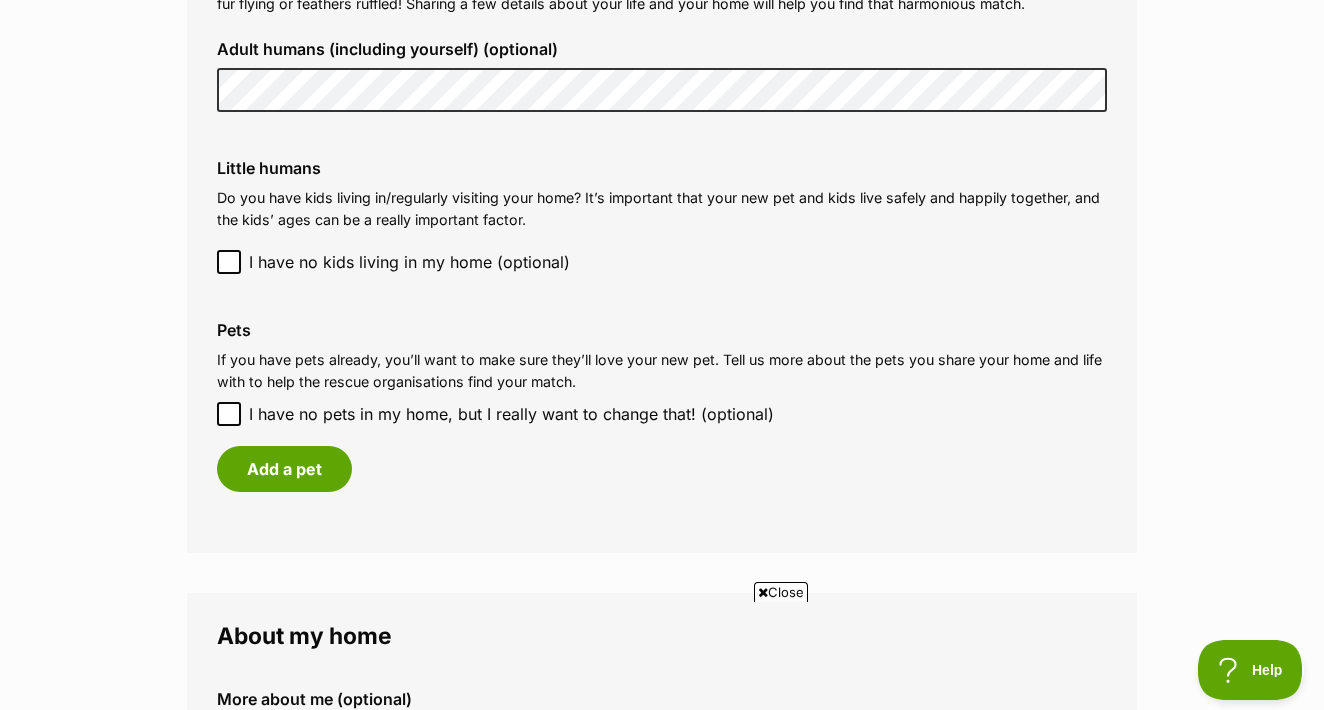 scroll, scrollTop: 1587, scrollLeft: 0, axis: vertical 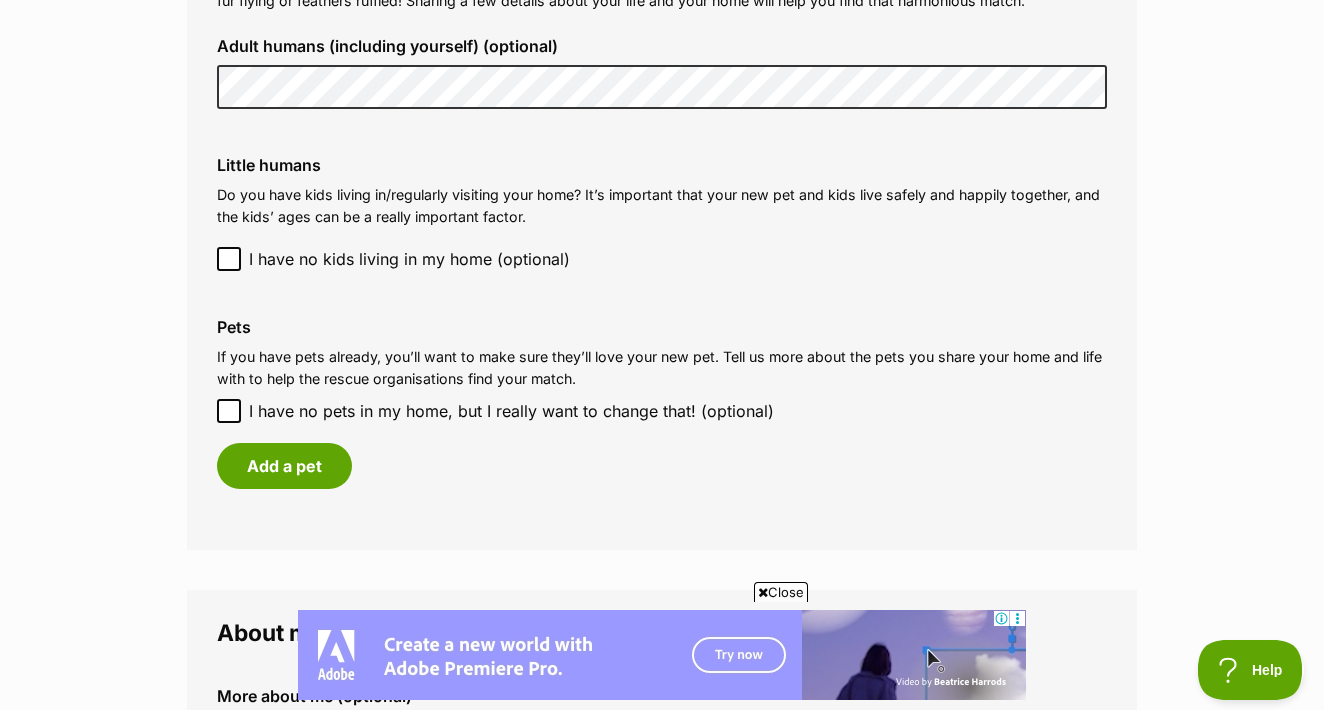 click on "I have no pets in my home, but I really want to change that! (optional)" at bounding box center [229, 411] 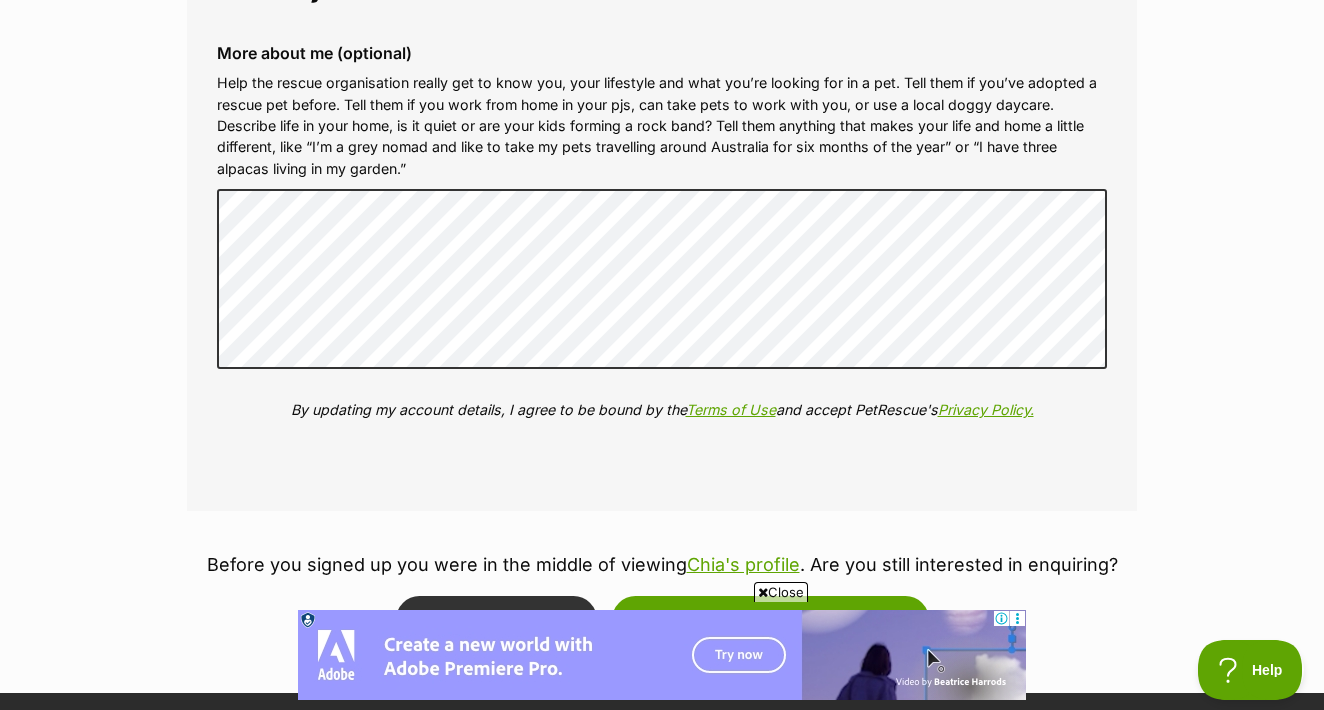 scroll, scrollTop: 2165, scrollLeft: 0, axis: vertical 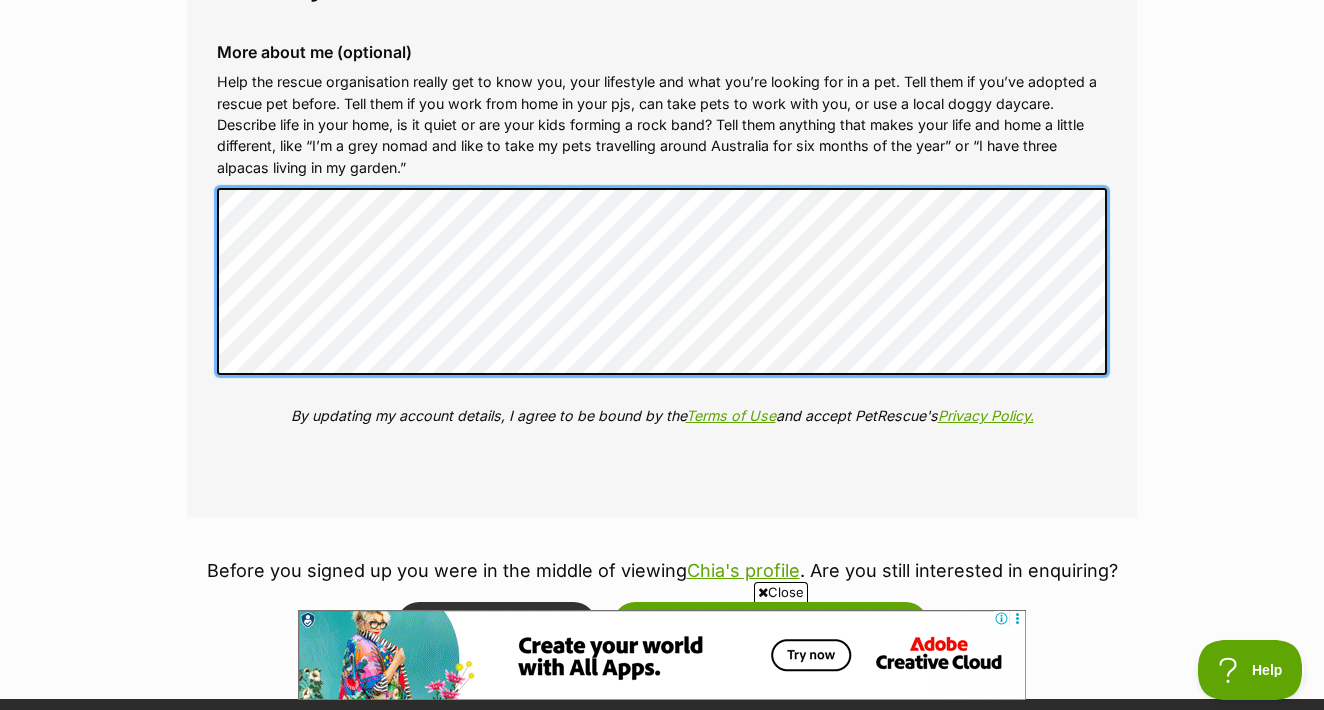 click on "My adopter profile
Why do I need an adopter profile?
Your adopter profile will not be visible to the public.
Great adoptions happen when a great match is made. Completing your profile helps rescue organisations get to know you and what you’re looking for in a pet. Only when you submit an adoption enquiry via the PetRescue website will we send your details to the organisation caring for that pet.
About me
Phone number (optional)
This is only shared with PetRescue and the rescue organisations you contact with a pet adoption enquiry. This is how we can all get in touch.
Where you live
Address line 1 (optional)
Address line 2 (optional)
Suburb (optional)
State New South Wales
Postcode
Enter your postcode, or start typing the suburb and select the relevant location.
Profile photo (optional)
Upload image
Remove profile image (optional)
Upload image" at bounding box center [662, -662] 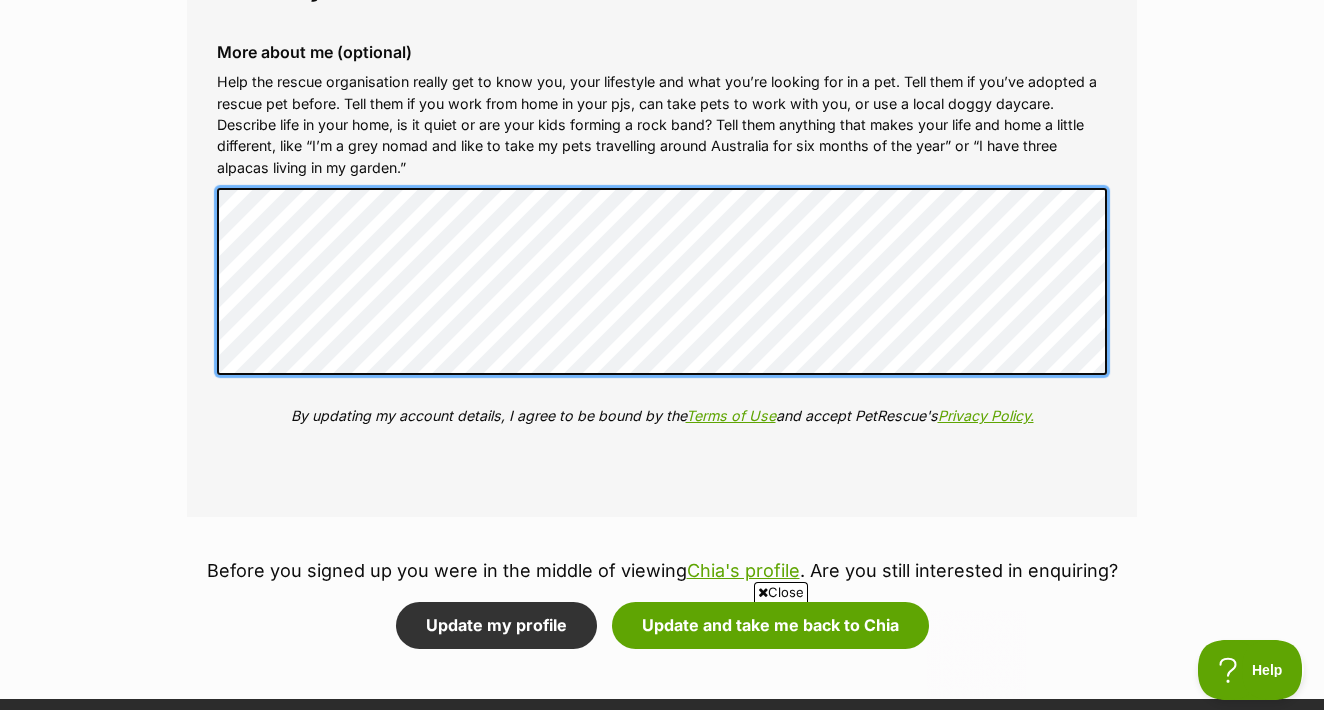 scroll, scrollTop: 0, scrollLeft: 0, axis: both 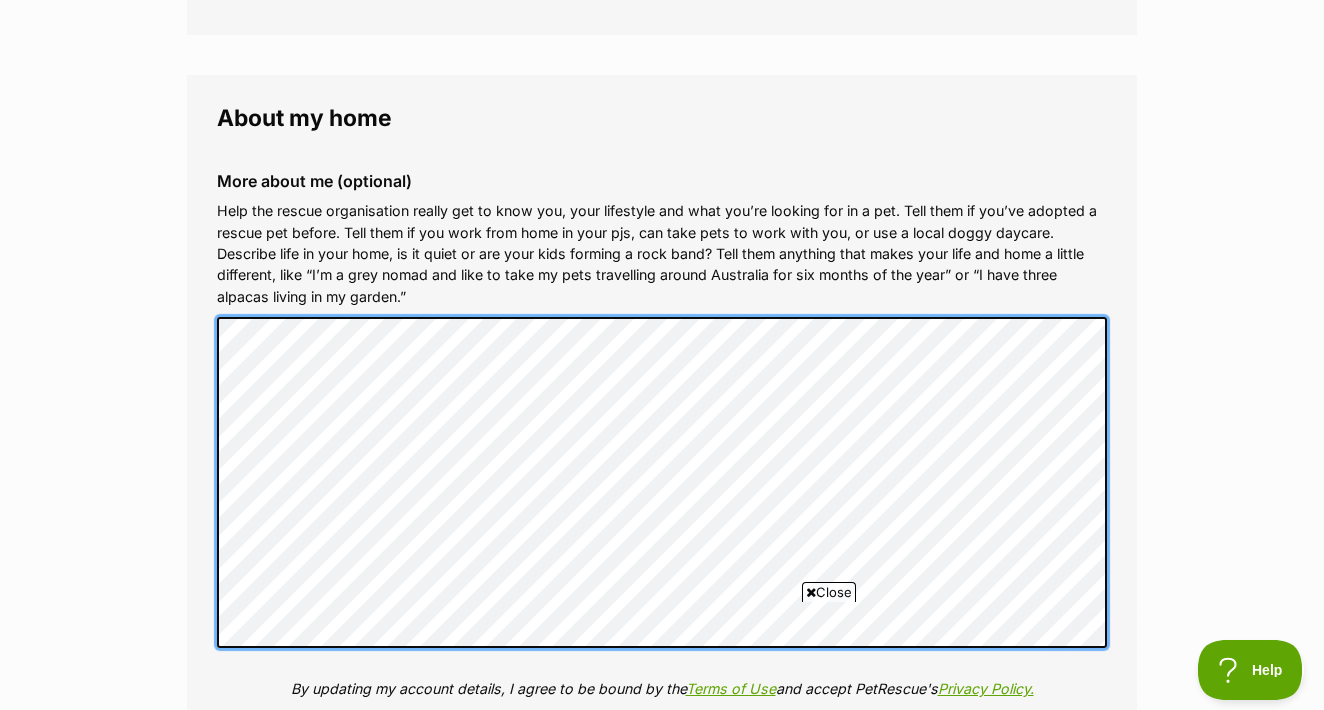 click on "My adopter profile
Why do I need an adopter profile?
Your adopter profile will not be visible to the public.
Great adoptions happen when a great match is made. Completing your profile helps rescue organisations get to know you and what you’re looking for in a pet. Only when you submit an adoption enquiry via the PetRescue website will we send your details to the organisation caring for that pet.
About me
Phone number (optional)
This is only shared with PetRescue and the rescue organisations you contact with a pet adoption enquiry. This is how we can all get in touch.
Where you live
Address line 1 (optional)
Address line 2 (optional)
Suburb (optional)
State New South Wales
Postcode
Enter your postcode, or start typing the suburb and select the relevant location.
Profile photo (optional)
Upload image
Remove profile image (optional)
Upload image" at bounding box center (662, -461) 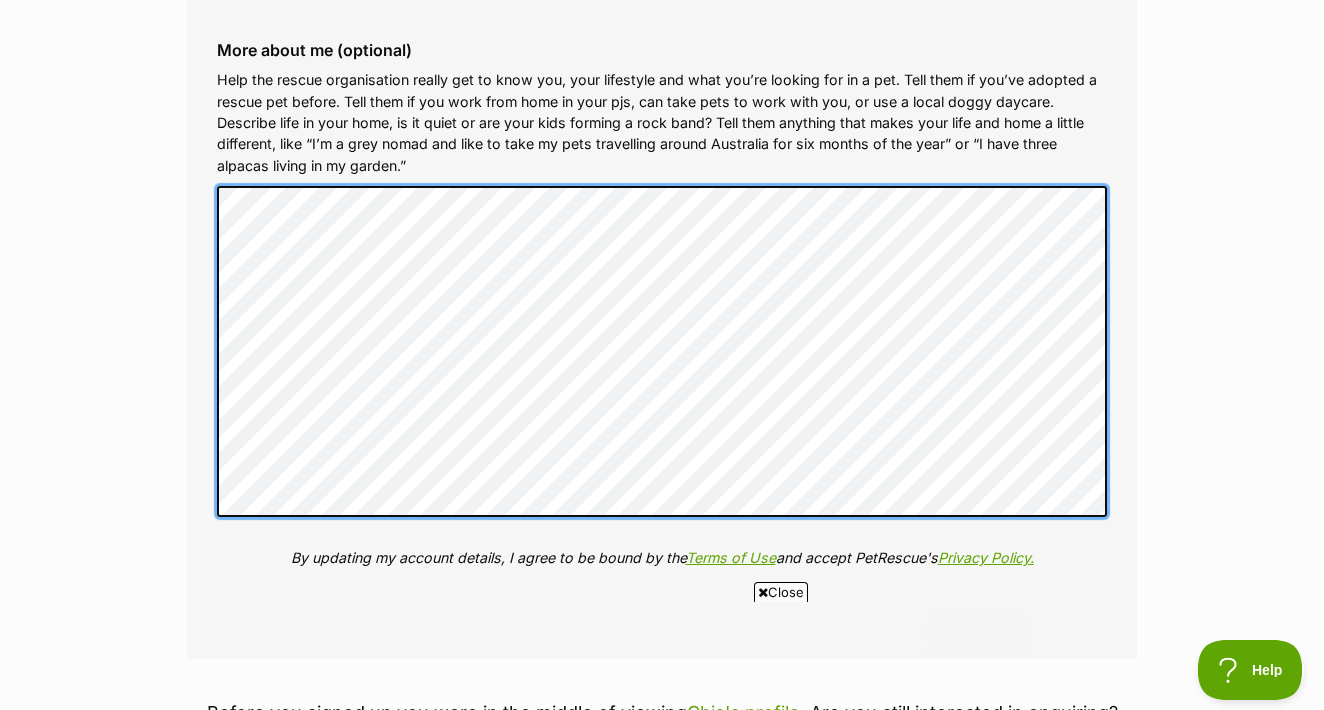 scroll, scrollTop: 0, scrollLeft: 0, axis: both 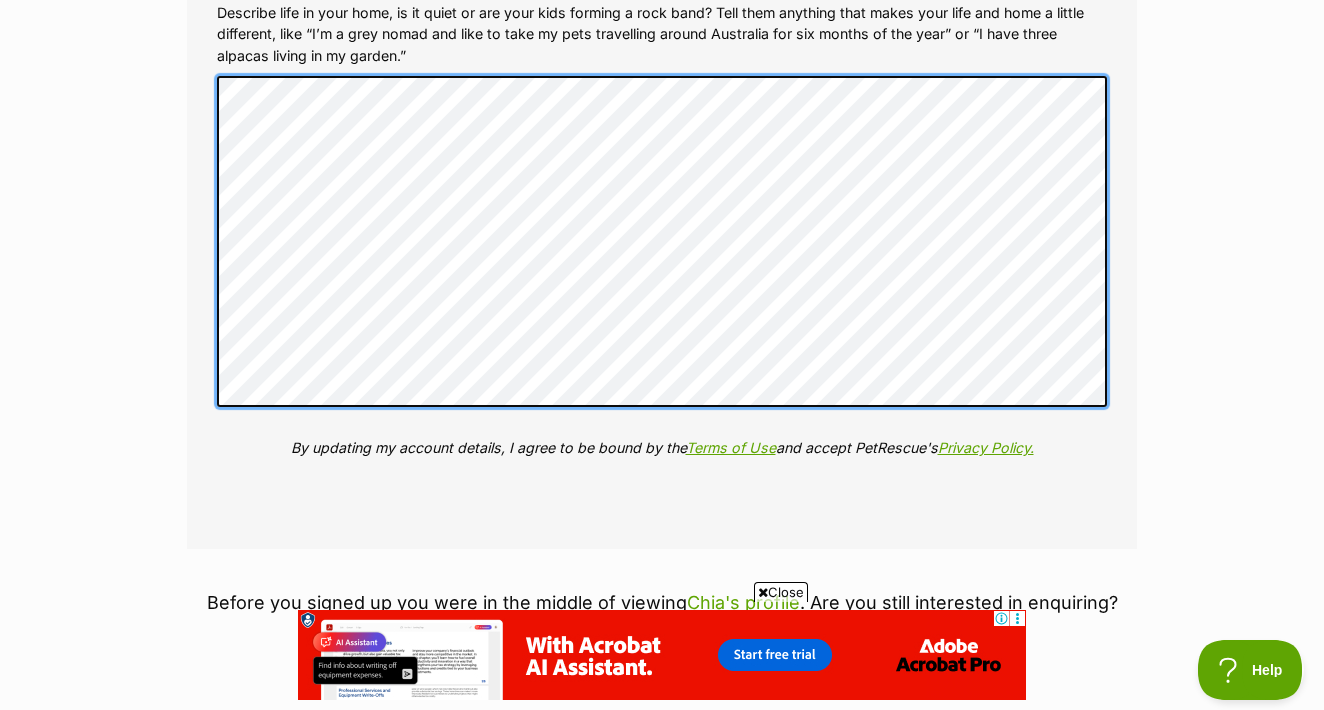click on "My adopter profile
Why do I need an adopter profile?
Your adopter profile will not be visible to the public.
Great adoptions happen when a great match is made. Completing your profile helps rescue organisations get to know you and what you’re looking for in a pet. Only when you submit an adoption enquiry via the PetRescue website will we send your details to the organisation caring for that pet.
About me
Phone number (optional)
This is only shared with PetRescue and the rescue organisations you contact with a pet adoption enquiry. This is how we can all get in touch.
Where you live
Address line 1 (optional)
Address line 2 (optional)
Suburb (optional)
State New South Wales
Postcode
Enter your postcode, or start typing the suburb and select the relevant location.
Profile photo (optional)
Upload image
Remove profile image (optional)
Upload image" at bounding box center [662, -702] 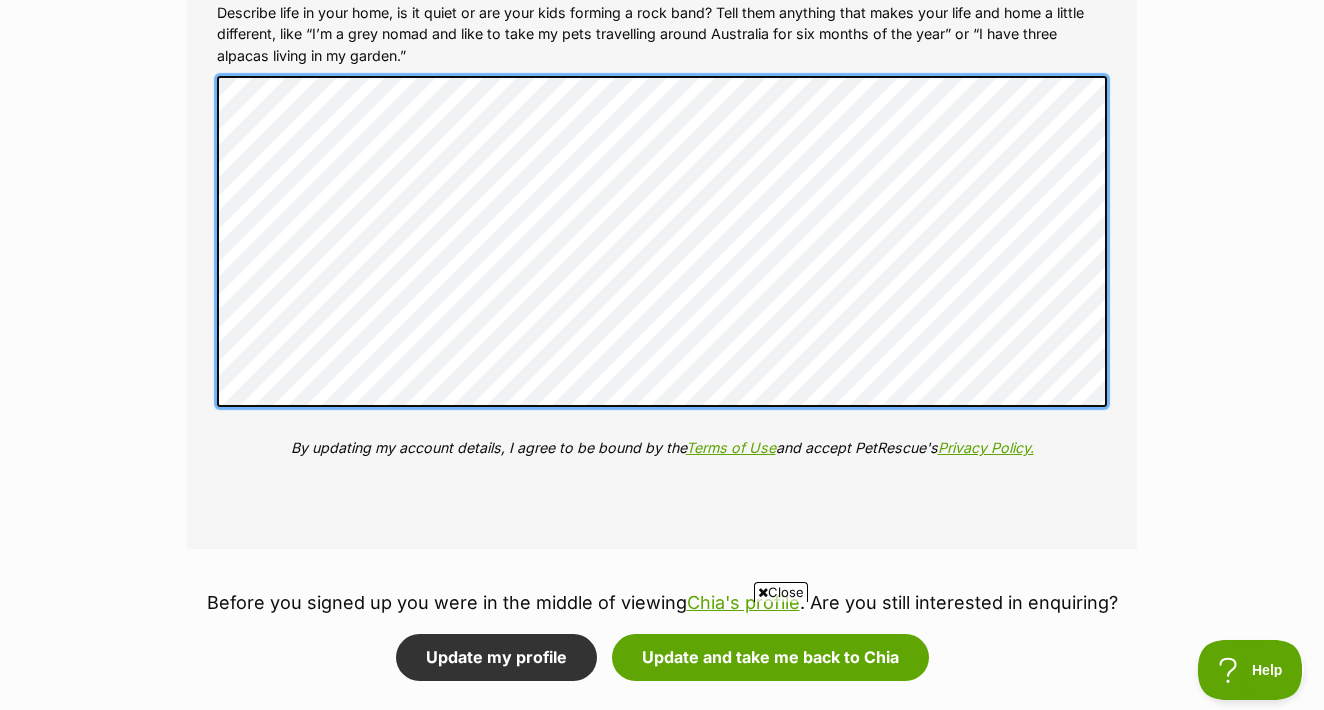 scroll, scrollTop: 0, scrollLeft: 0, axis: both 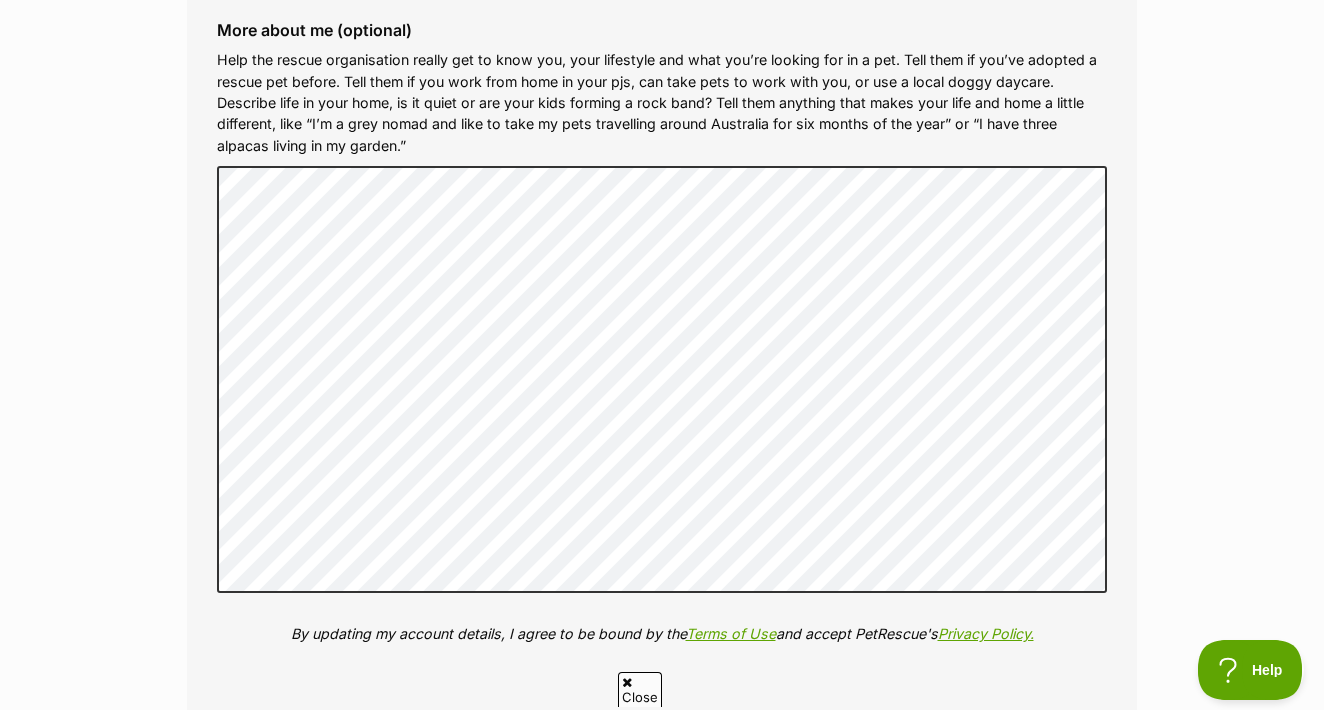 click on "My adopter profile
Why do I need an adopter profile?
Your adopter profile will not be visible to the public.
Great adoptions happen when a great match is made. Completing your profile helps rescue organisations get to know you and what you’re looking for in a pet. Only when you submit an adoption enquiry via the PetRescue website will we send your details to the organisation caring for that pet.
About me
Phone number (optional)
This is only shared with PetRescue and the rescue organisations you contact with a pet adoption enquiry. This is how we can all get in touch.
Where you live
Address line 1 (optional)
Address line 2 (optional)
Suburb (optional)
State New South Wales
Postcode
Enter your postcode, or start typing the suburb and select the relevant location.
Profile photo (optional)
Upload image
Remove profile image (optional)
Upload image" at bounding box center [662, -564] 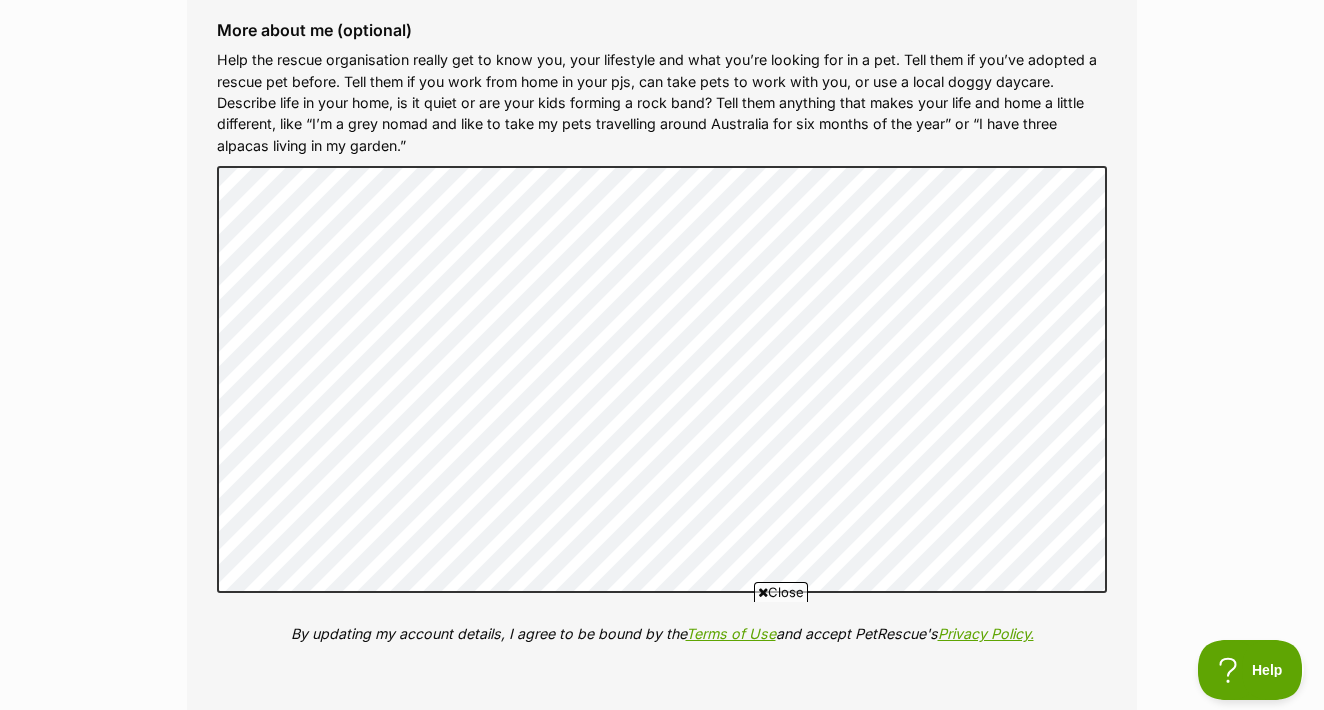 scroll, scrollTop: 0, scrollLeft: 0, axis: both 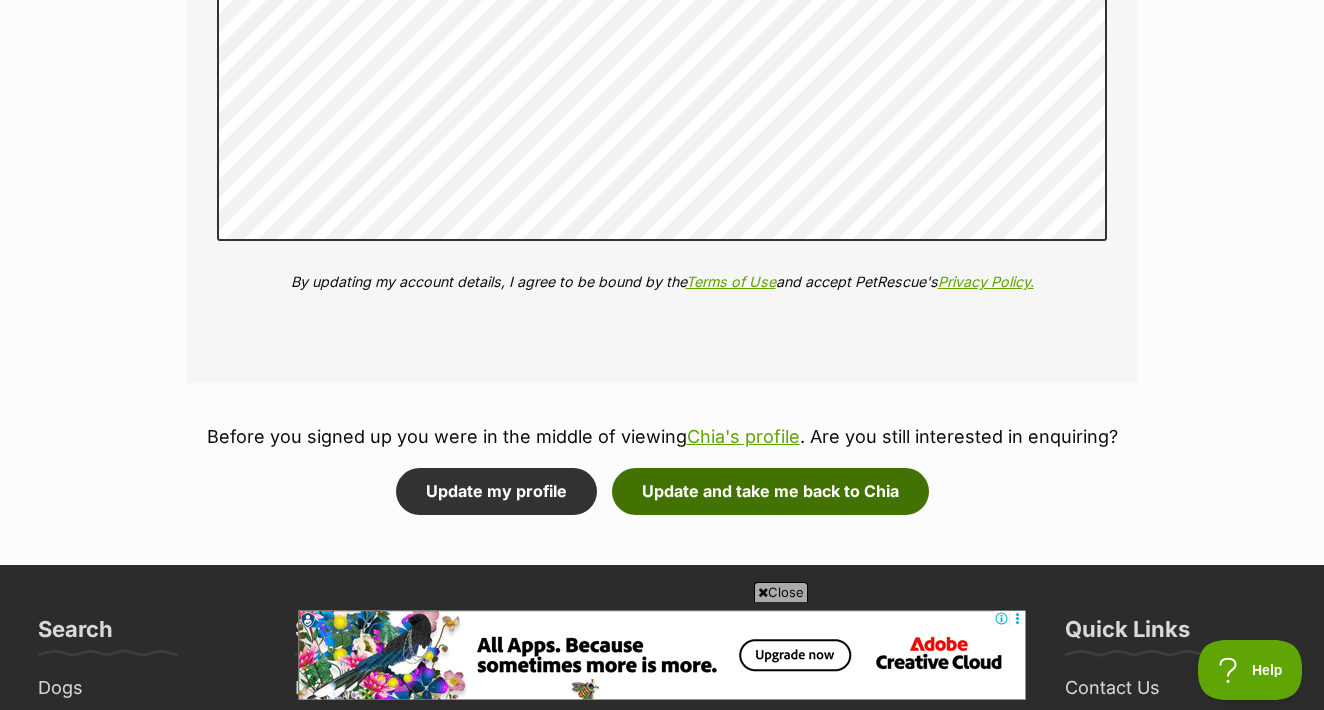 click on "Update and take me back to Chia" at bounding box center [770, 491] 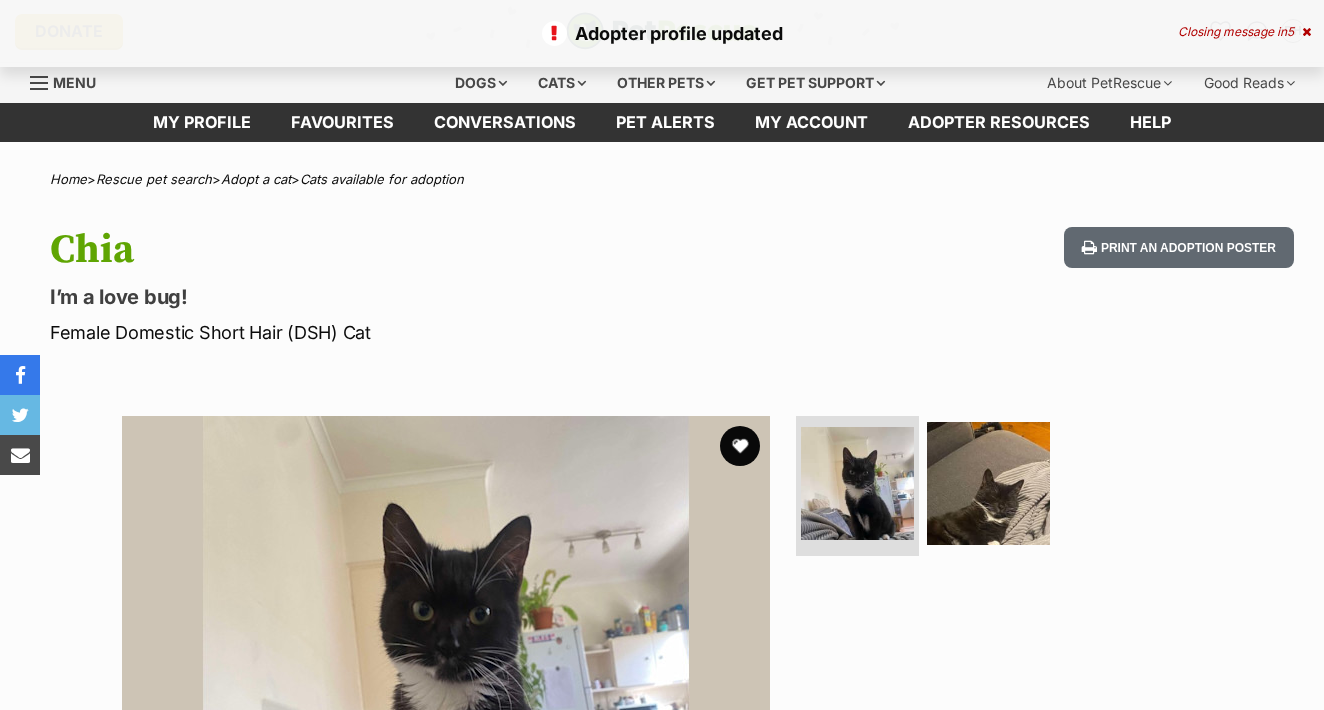 scroll, scrollTop: 0, scrollLeft: 0, axis: both 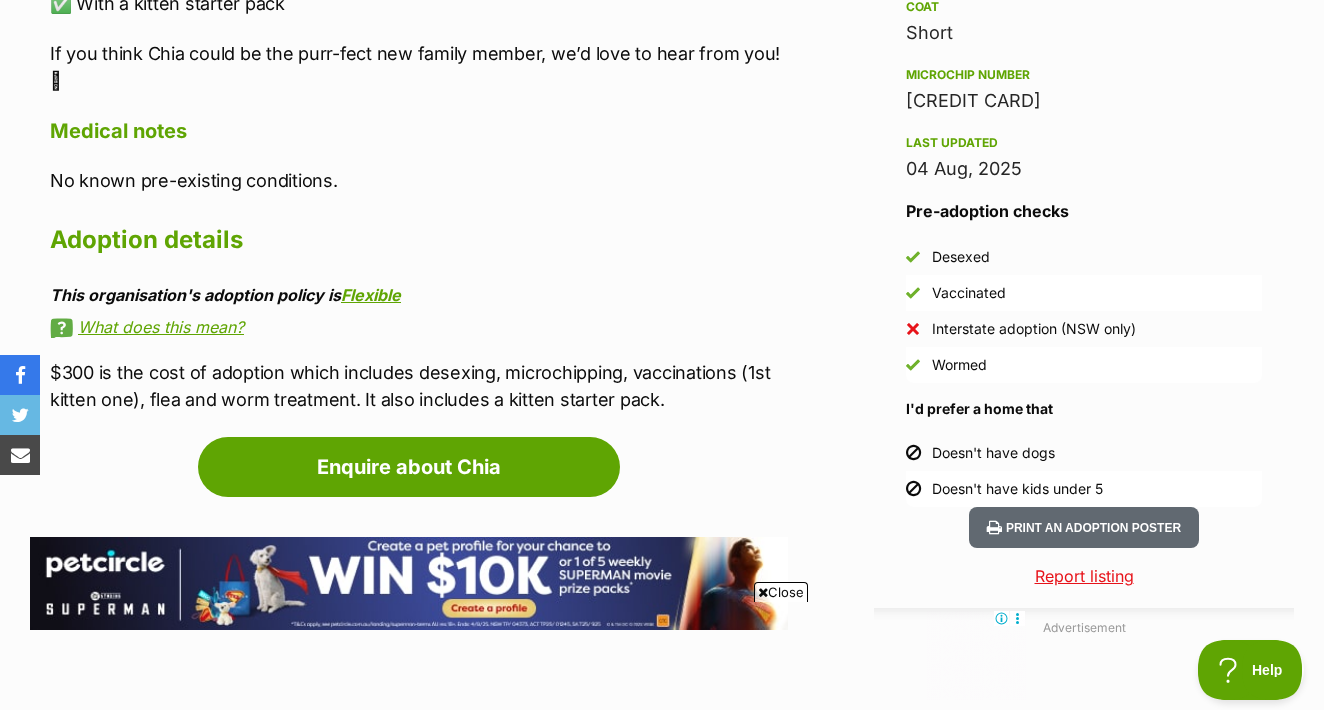 click on "What does this mean?" at bounding box center (419, 327) 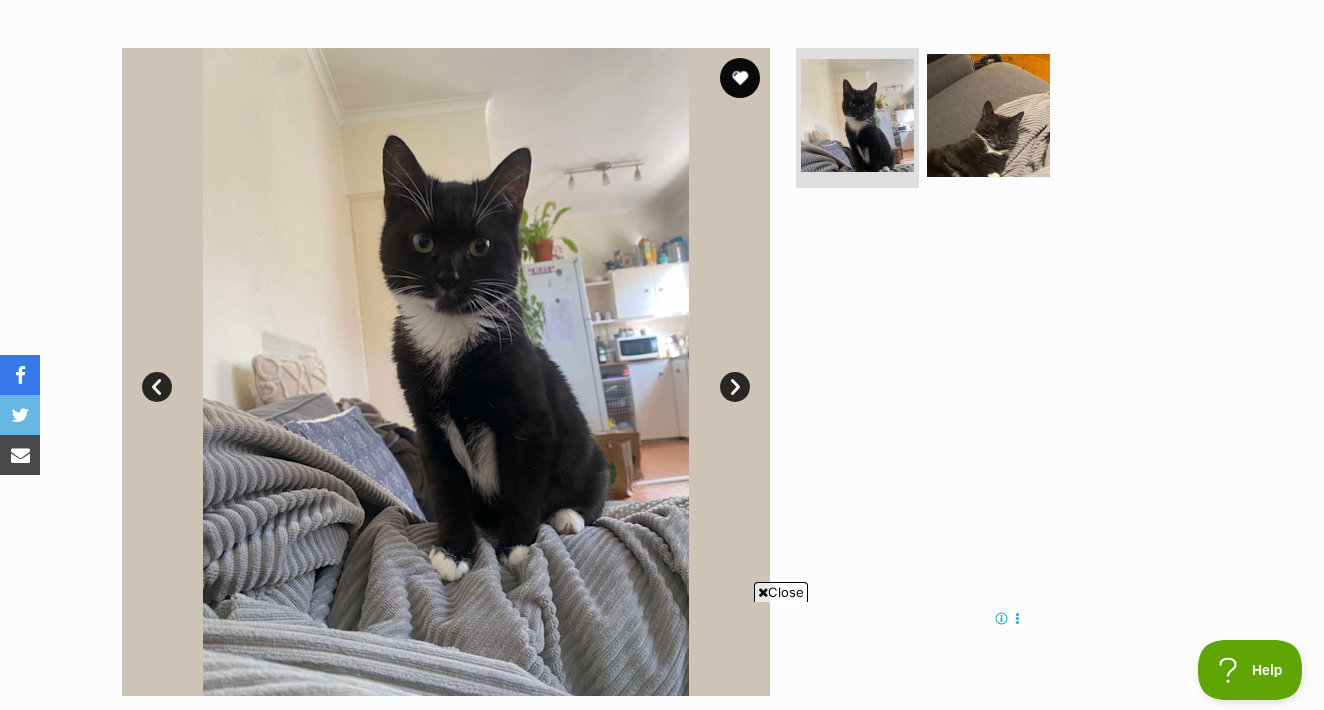 scroll, scrollTop: 362, scrollLeft: 0, axis: vertical 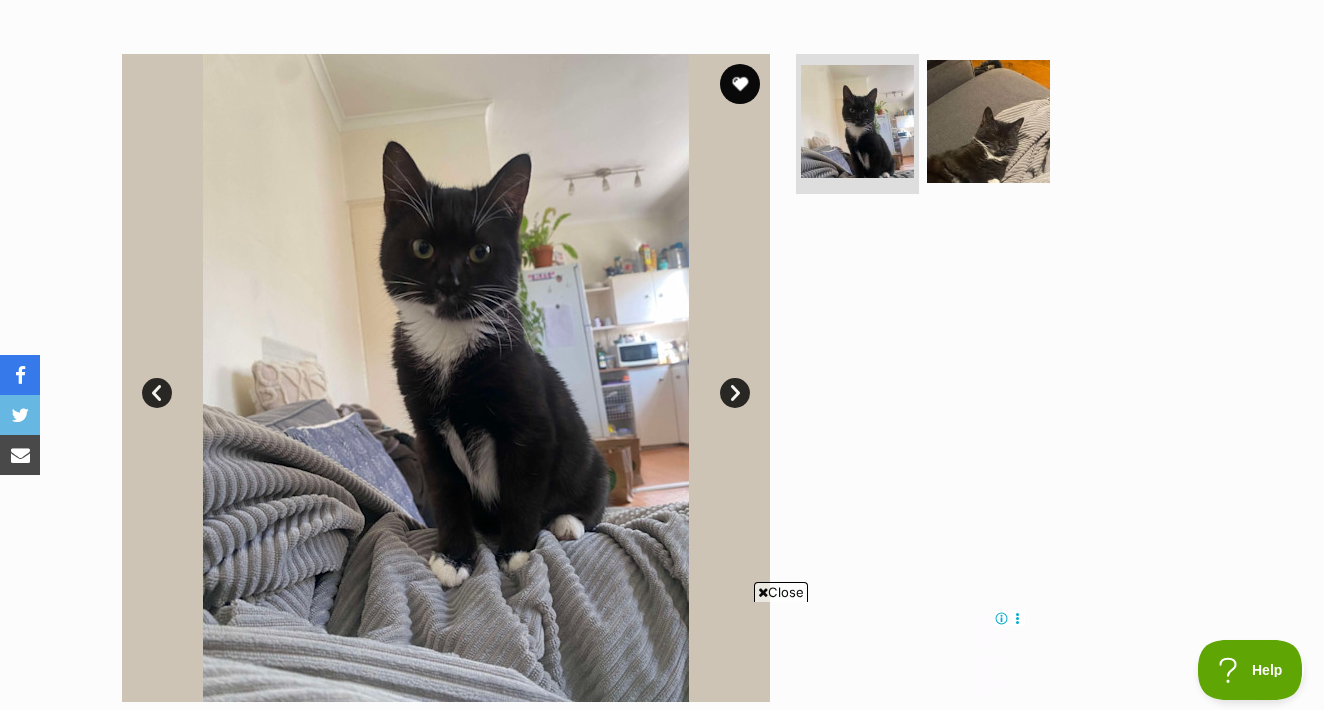 click on "Next" at bounding box center (735, 393) 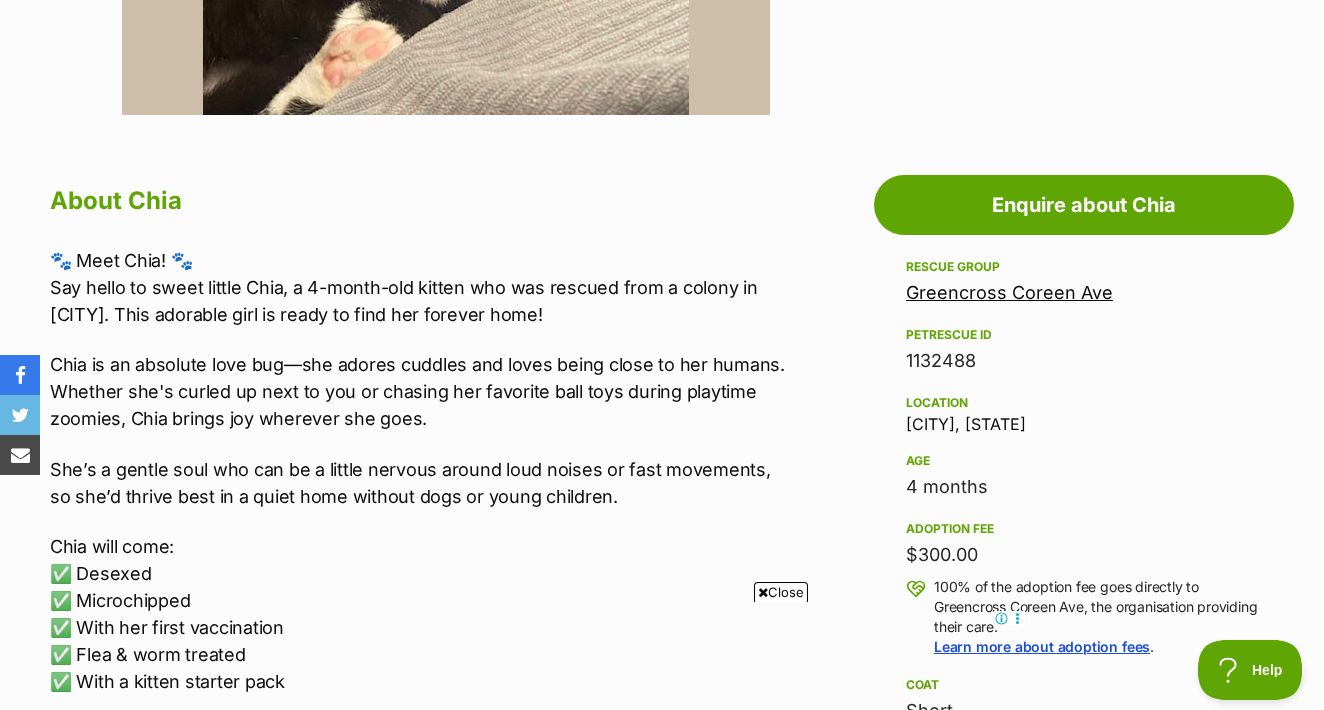 scroll, scrollTop: 951, scrollLeft: 0, axis: vertical 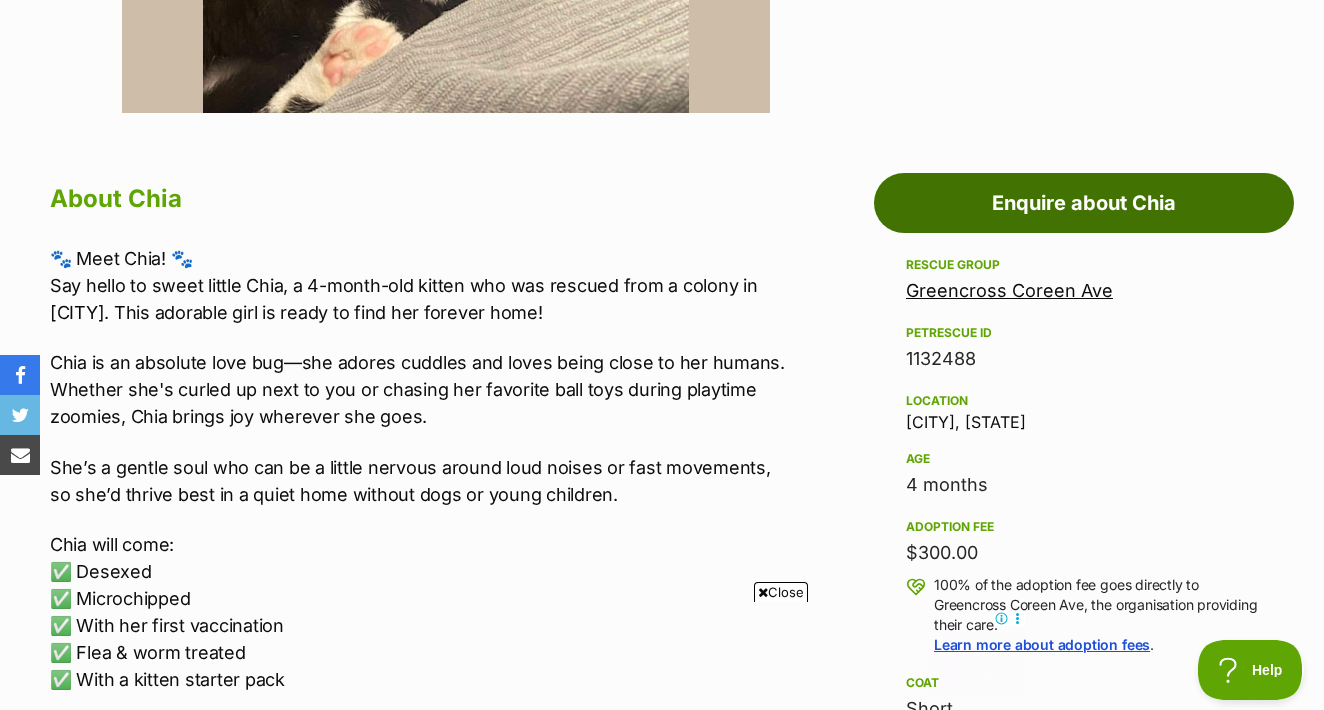 click on "Enquire about Chia" at bounding box center [1084, 203] 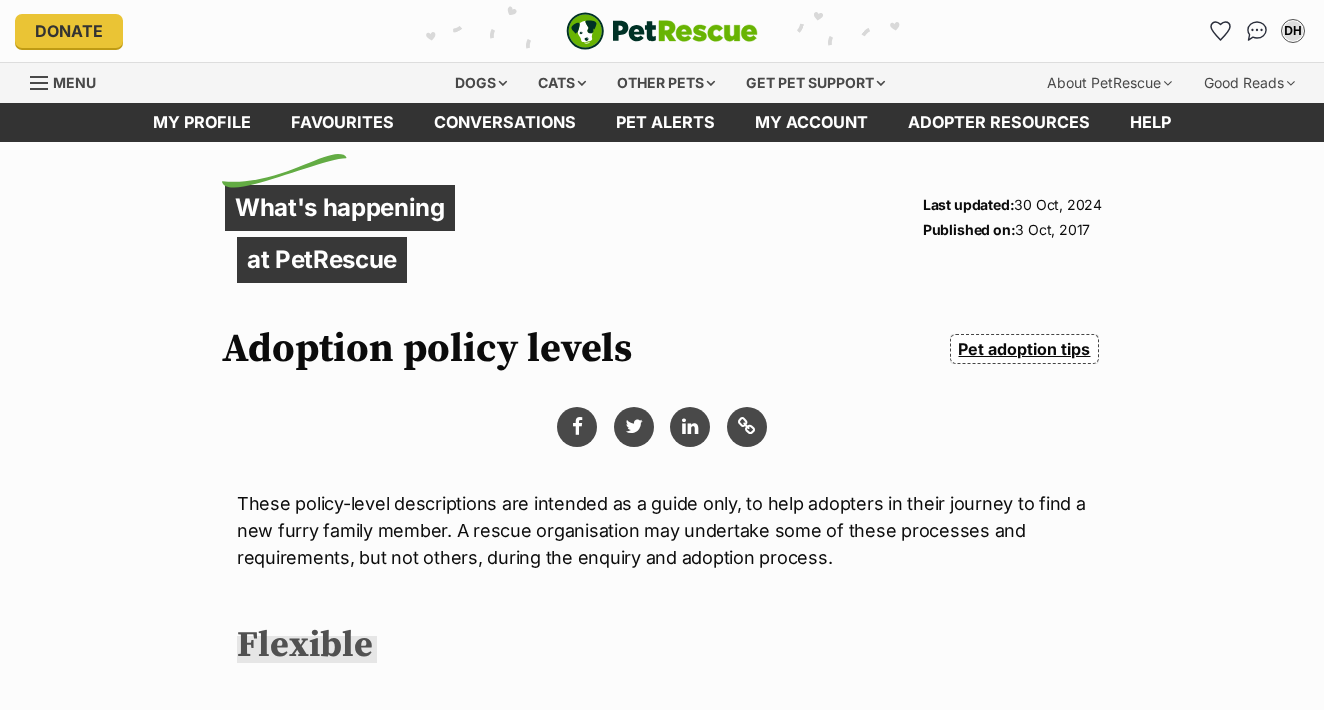 scroll, scrollTop: 0, scrollLeft: 0, axis: both 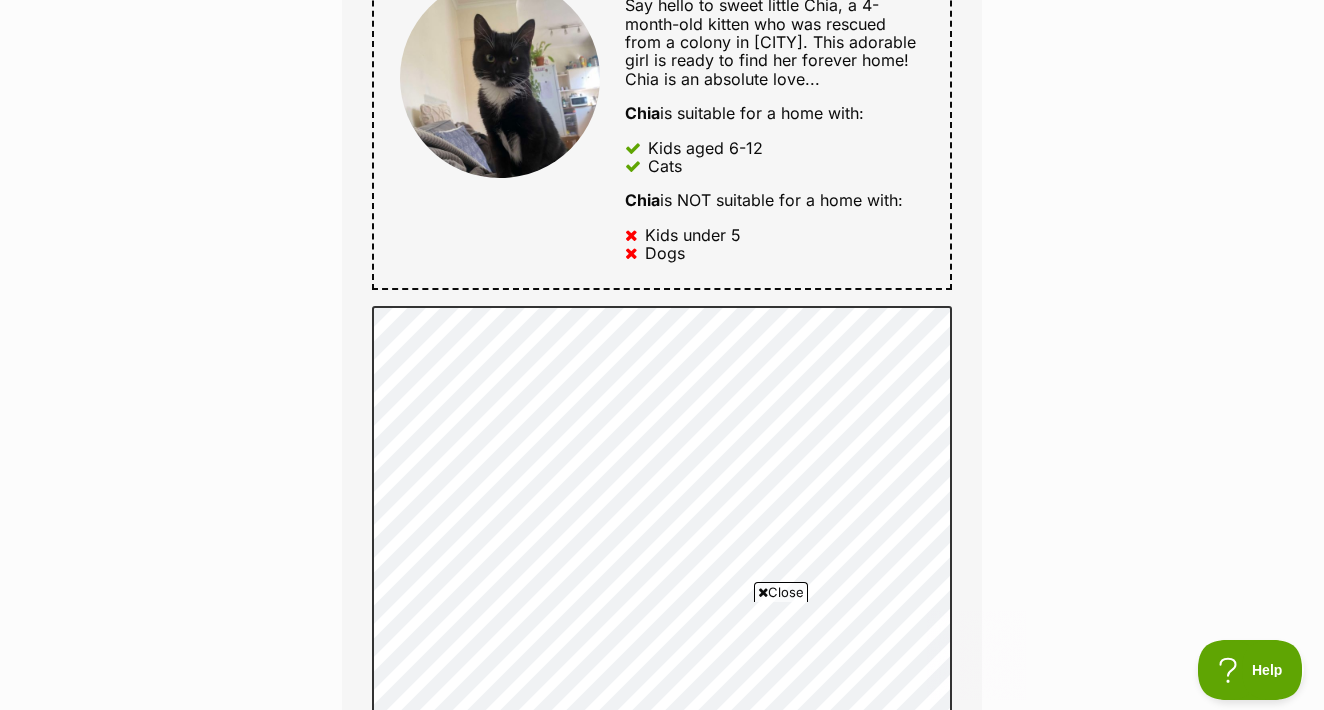 type on "Damiya Hayden" 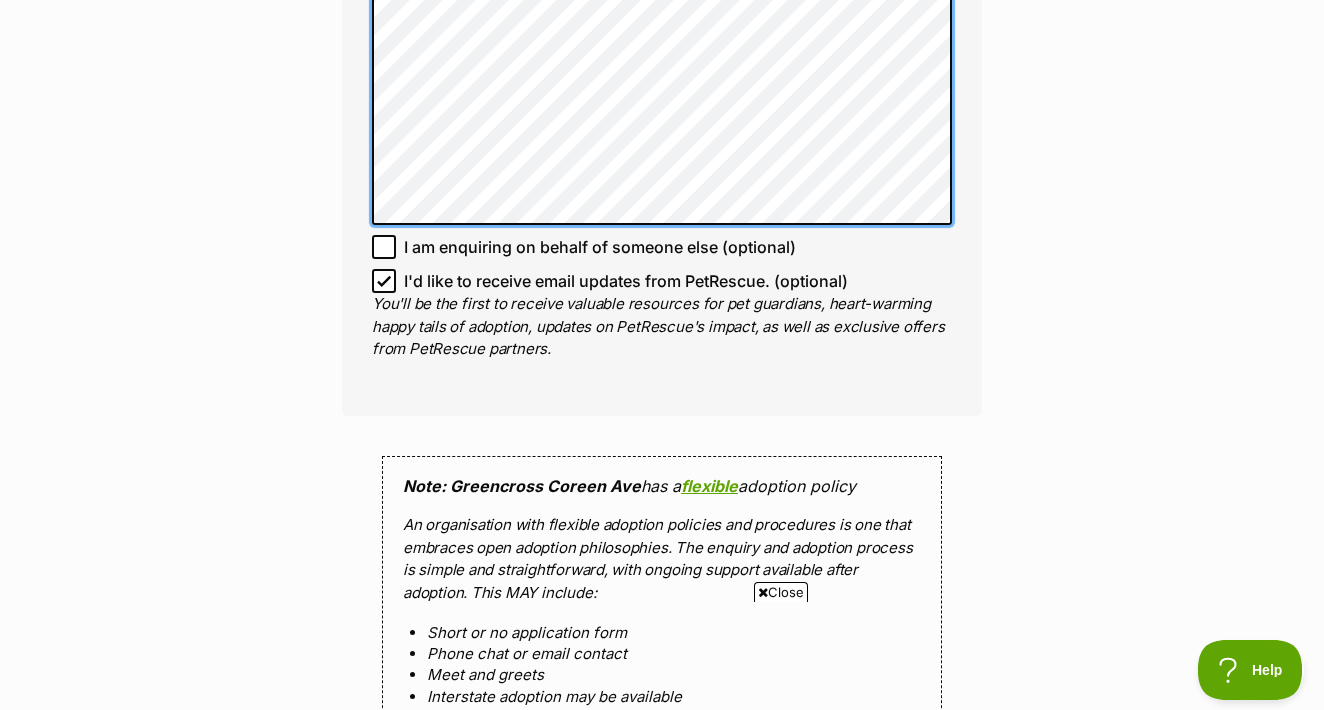 scroll, scrollTop: 1702, scrollLeft: 0, axis: vertical 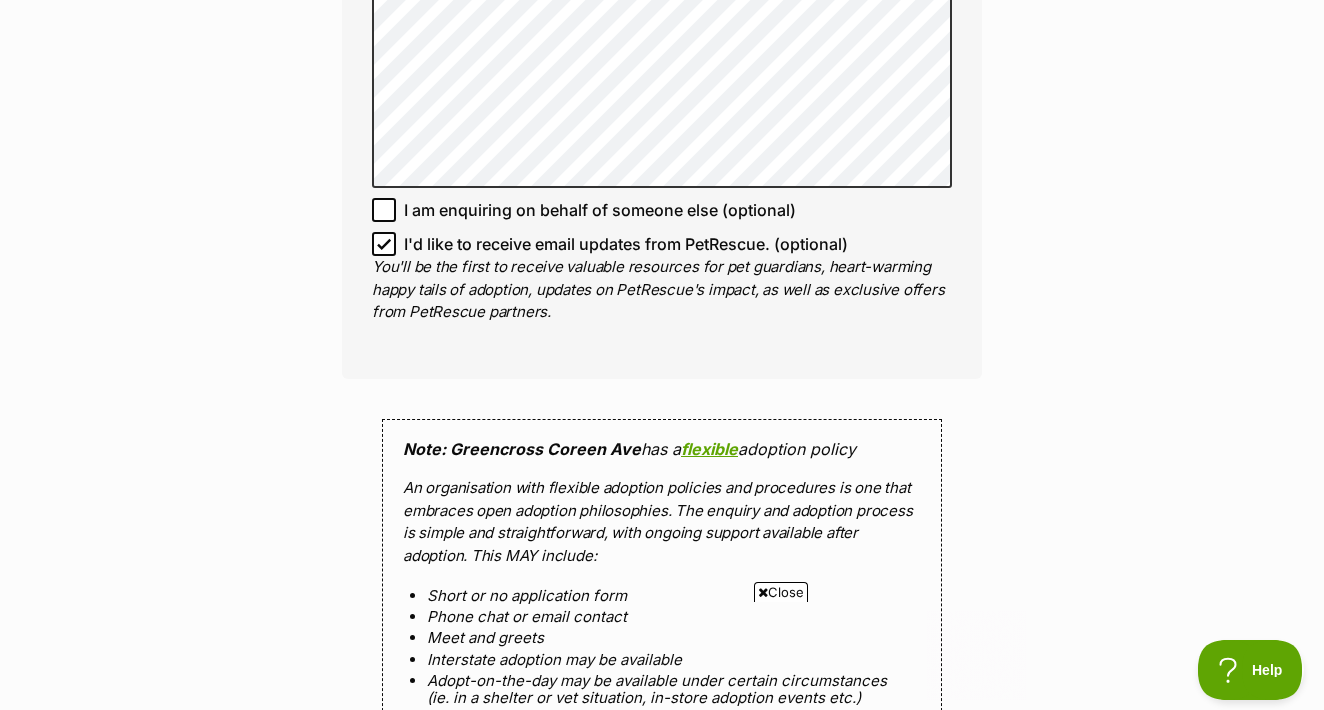 click 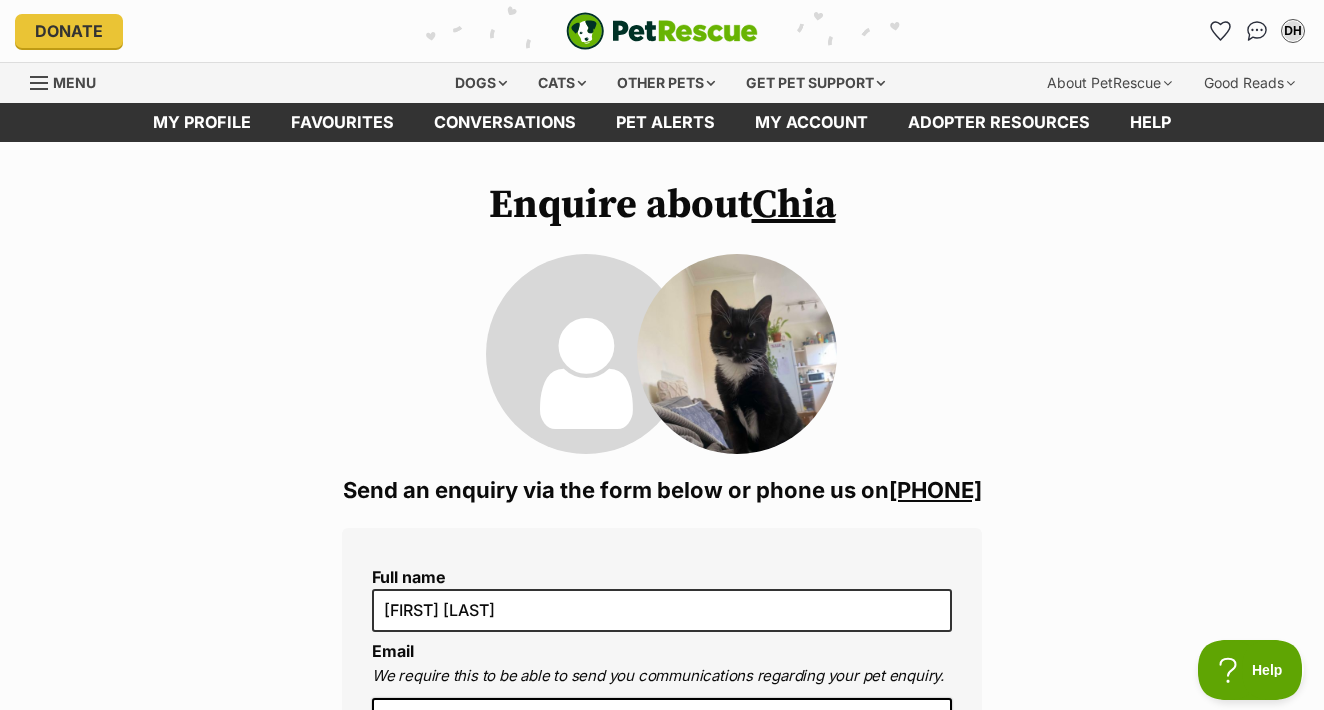 scroll, scrollTop: 0, scrollLeft: 0, axis: both 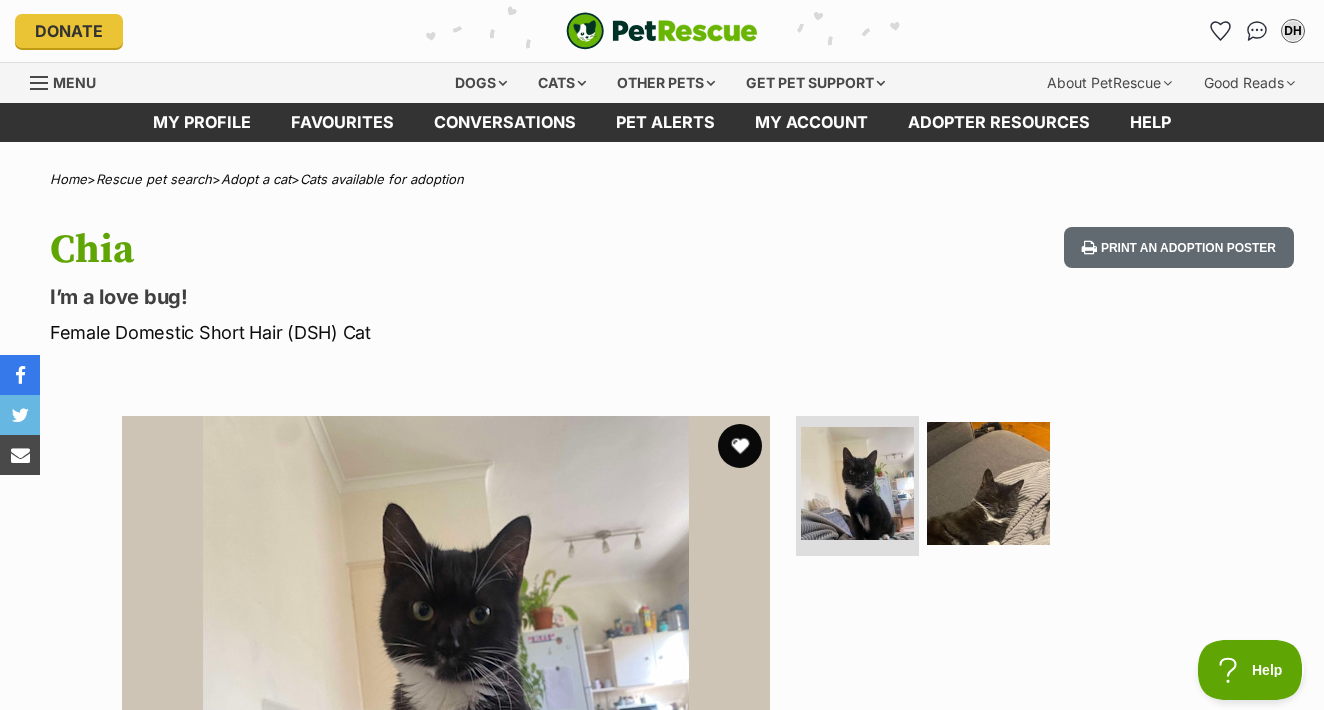 click at bounding box center [740, 446] 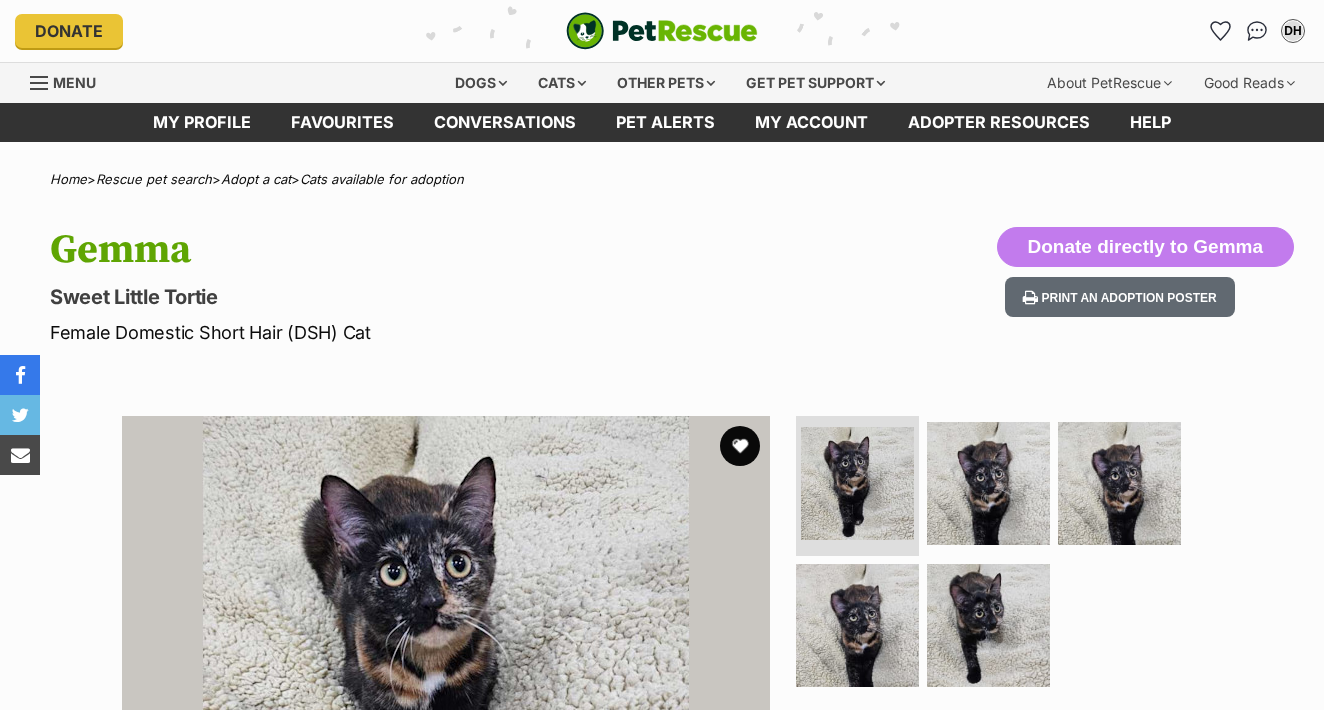 scroll, scrollTop: 0, scrollLeft: 0, axis: both 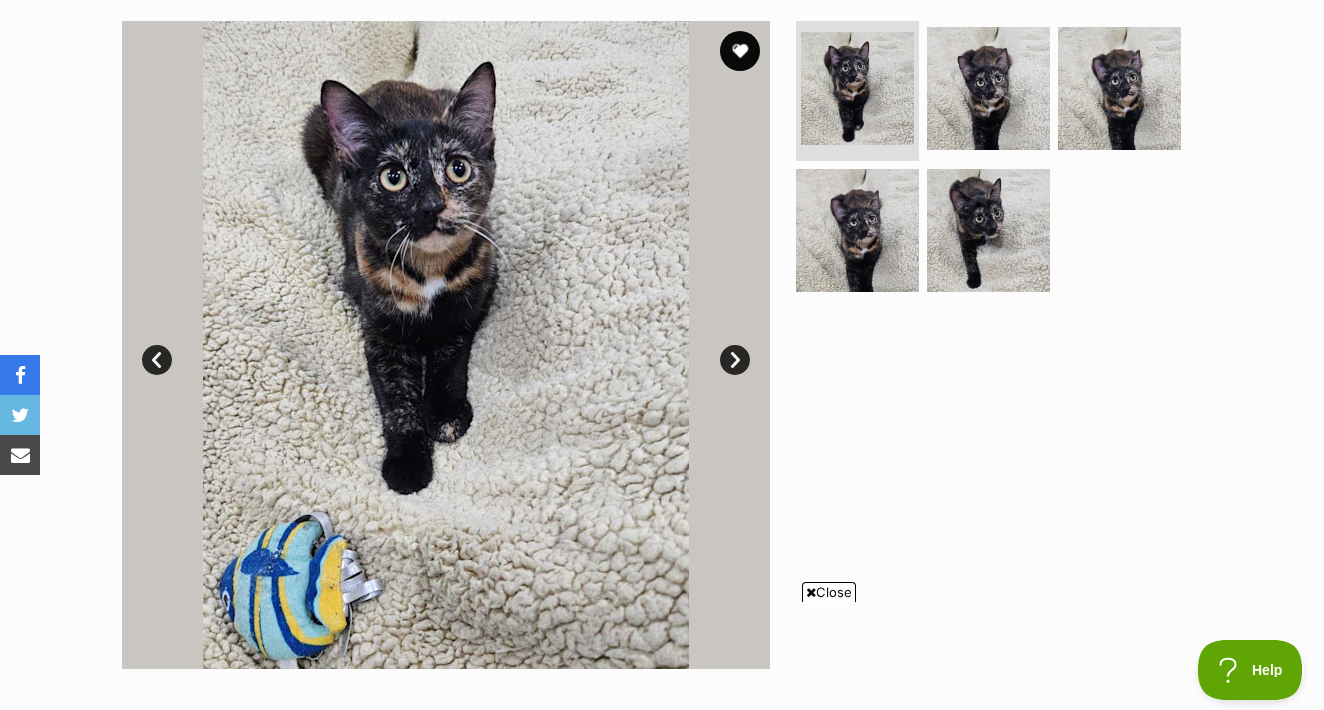 click on "Next" at bounding box center (735, 360) 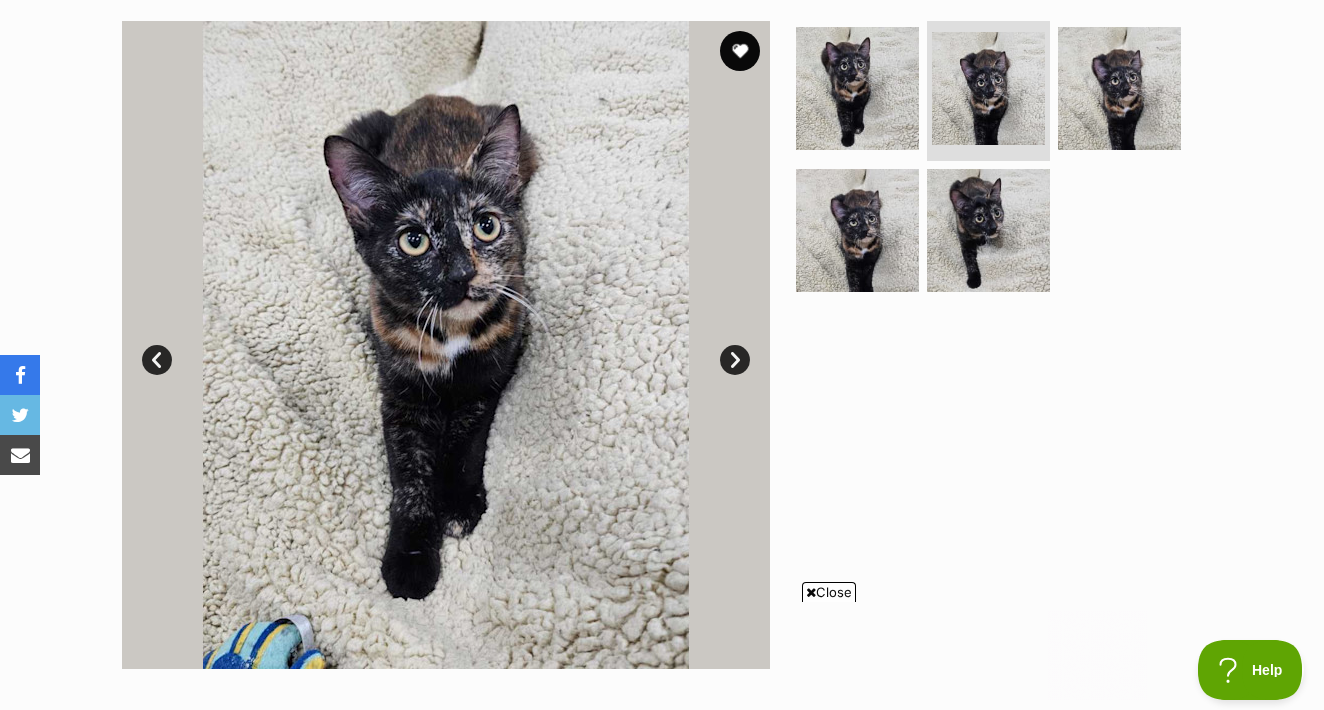click on "Next" at bounding box center [735, 360] 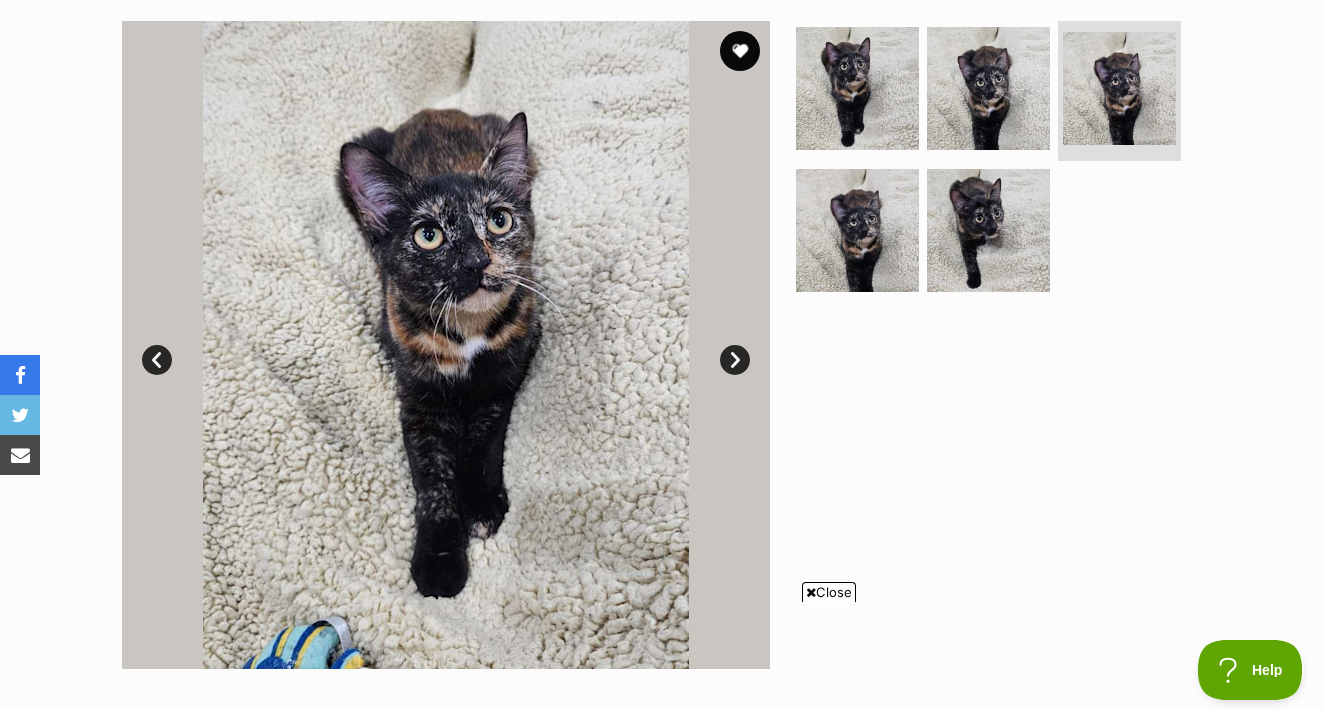 click on "Next" at bounding box center [735, 360] 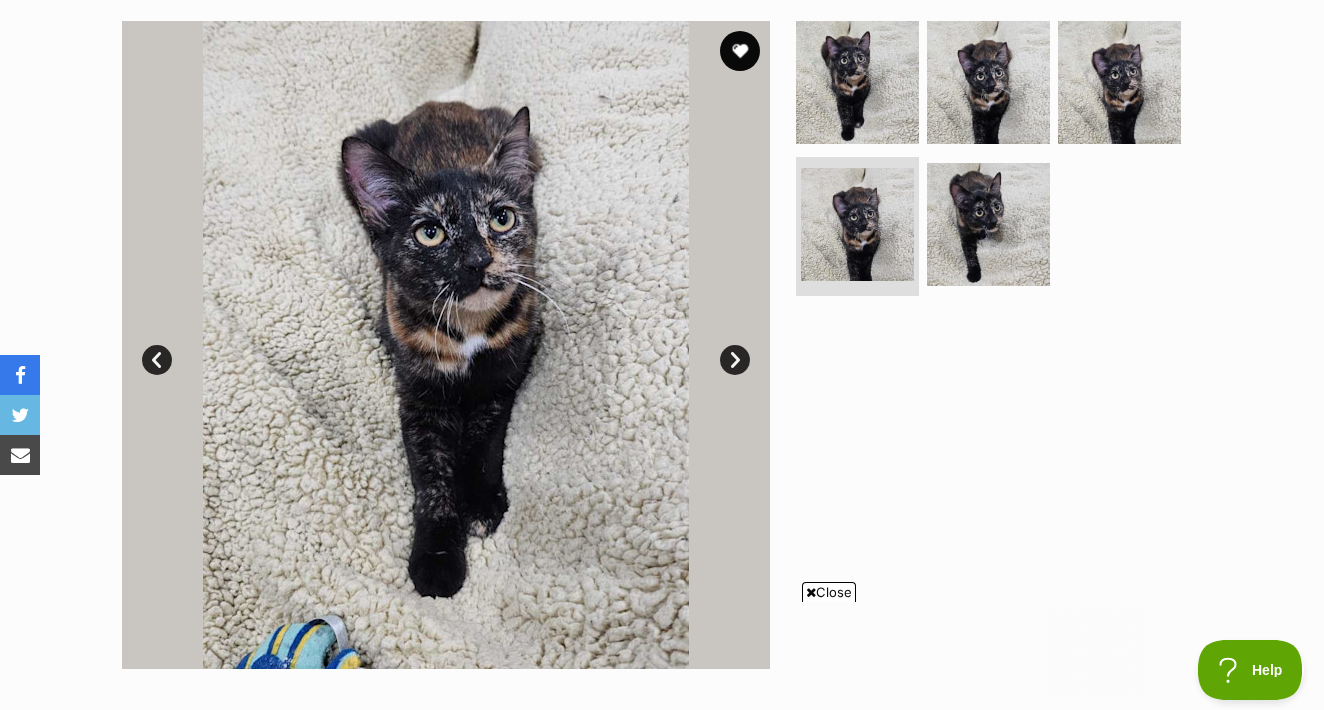 click on "Next" at bounding box center (735, 360) 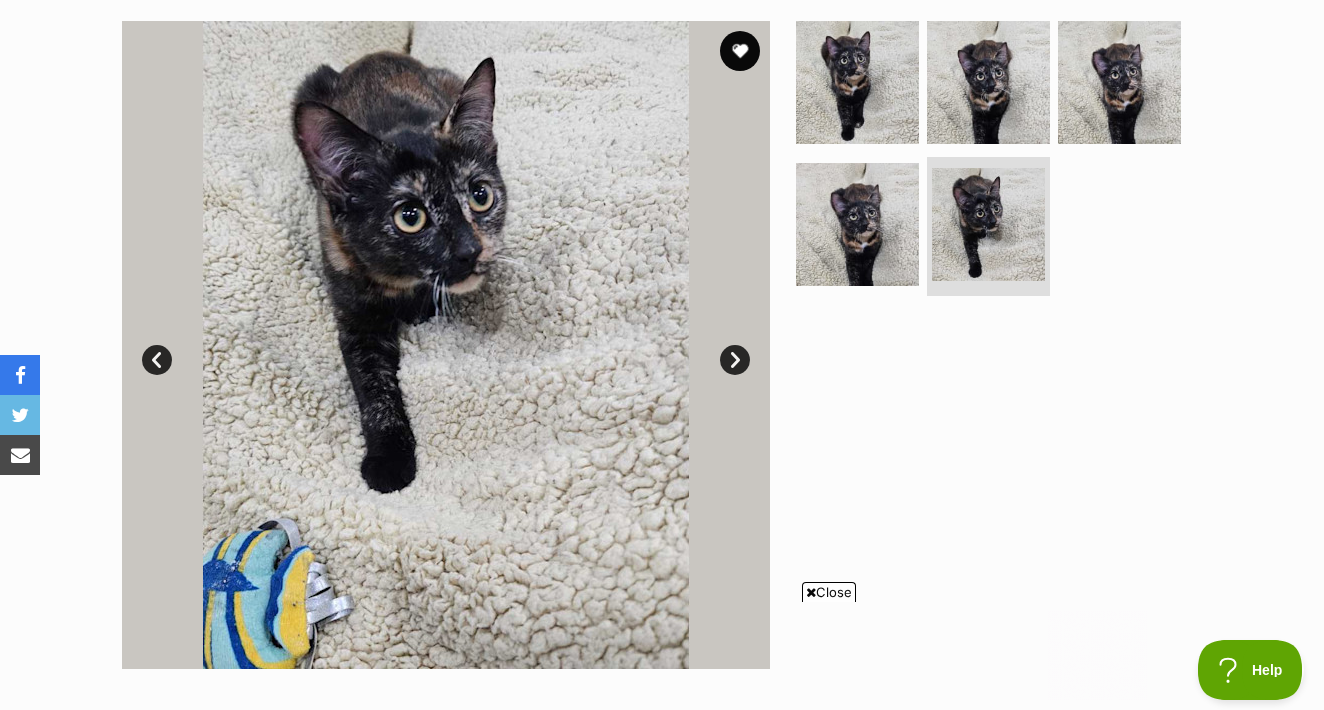 click on "Next" at bounding box center [735, 360] 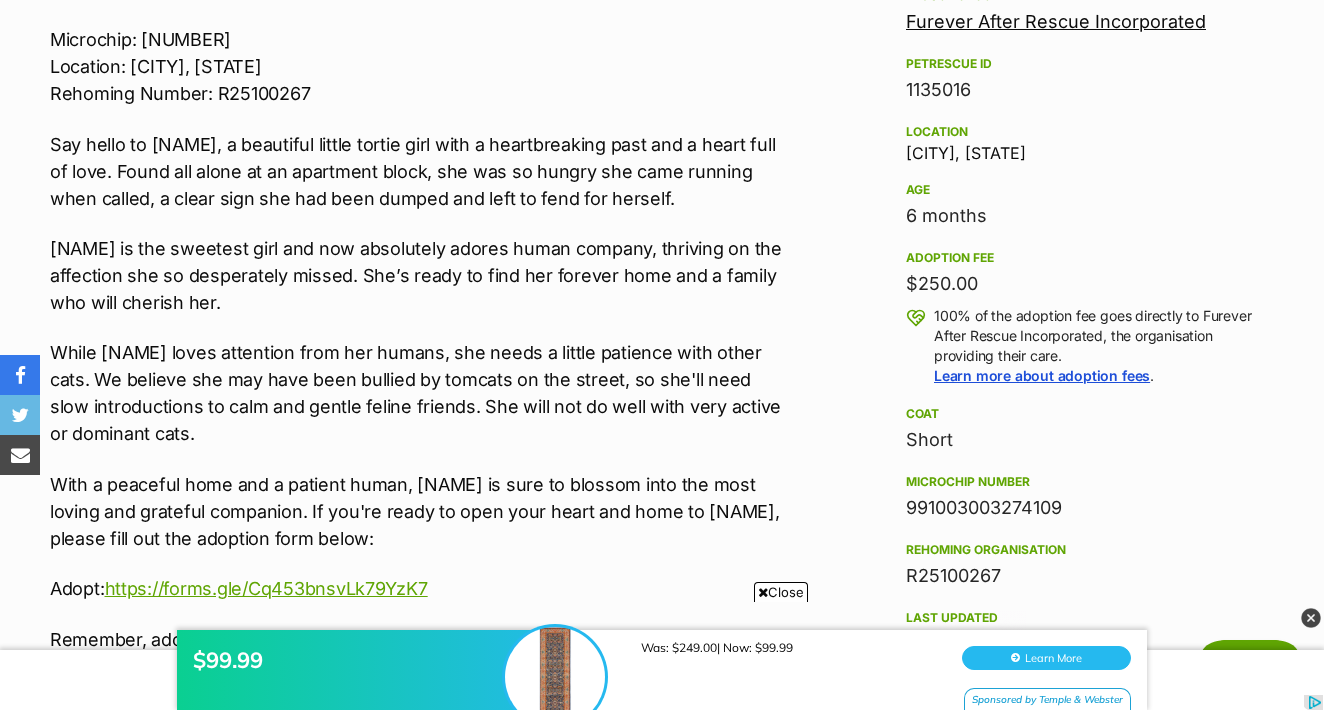 scroll, scrollTop: 0, scrollLeft: 0, axis: both 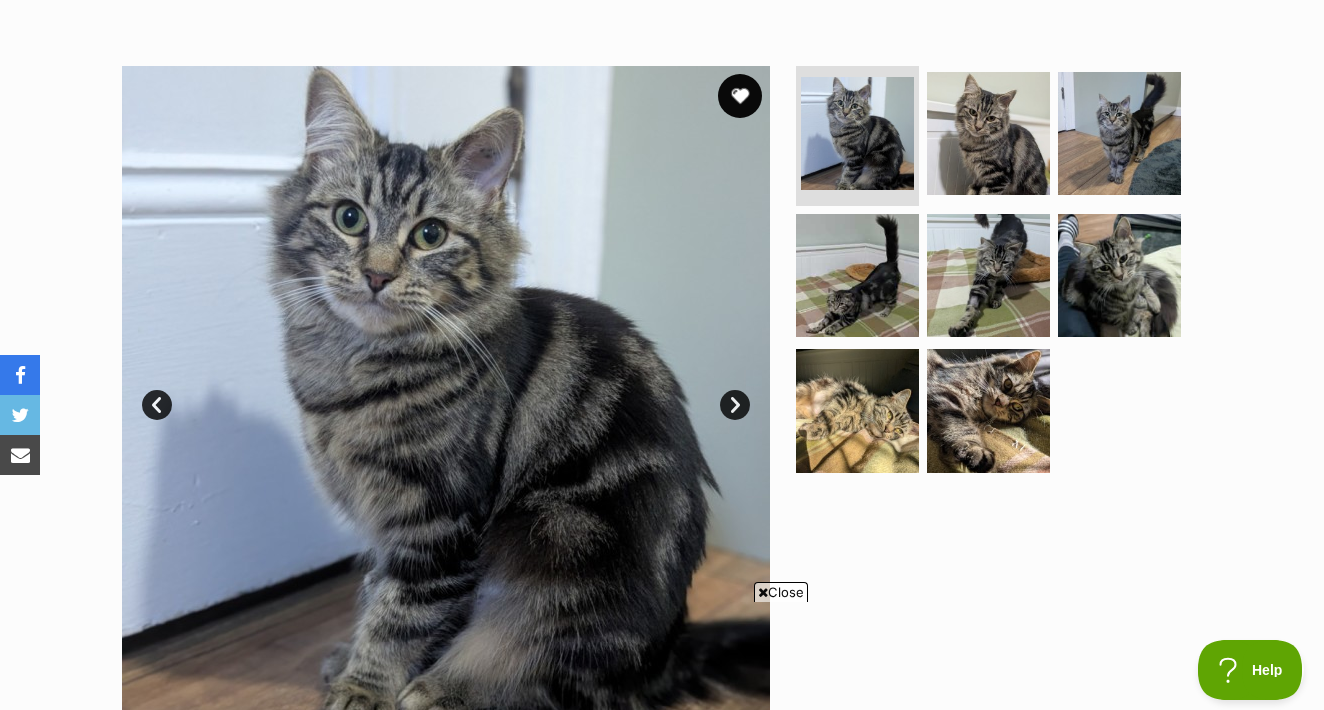 click at bounding box center (740, 96) 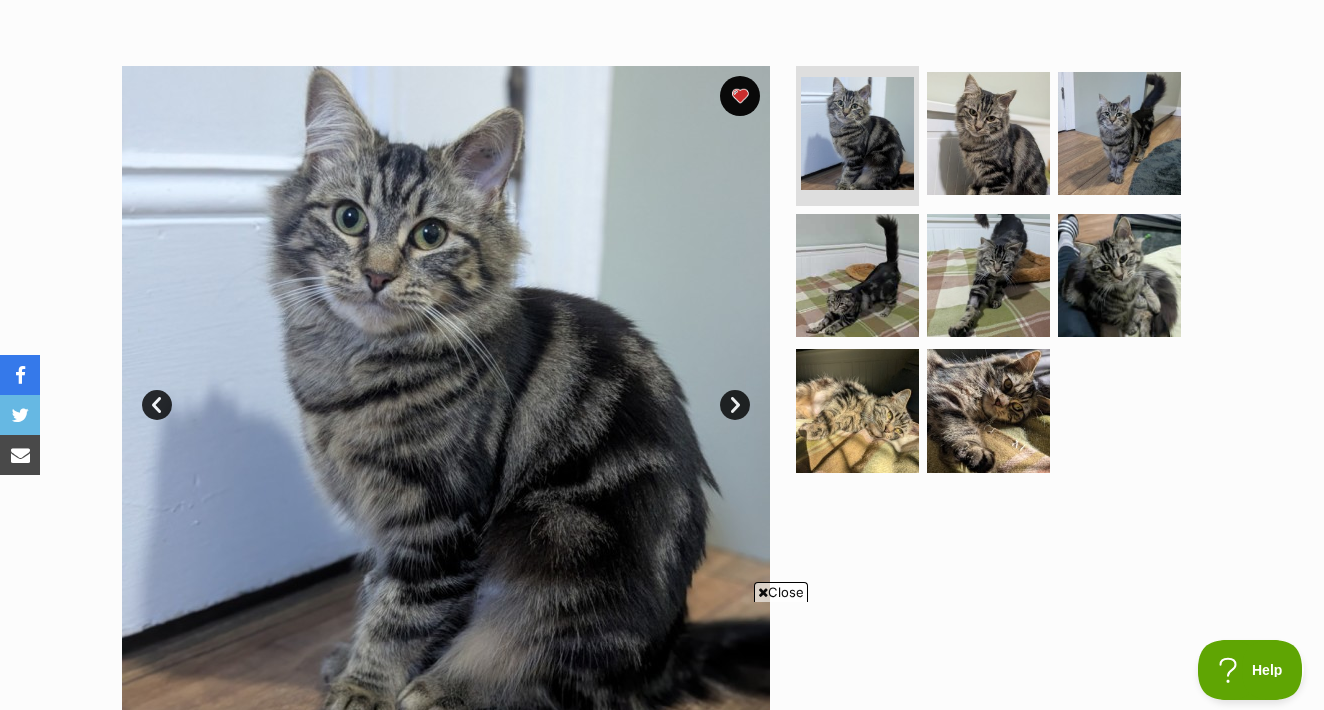 scroll, scrollTop: 0, scrollLeft: 0, axis: both 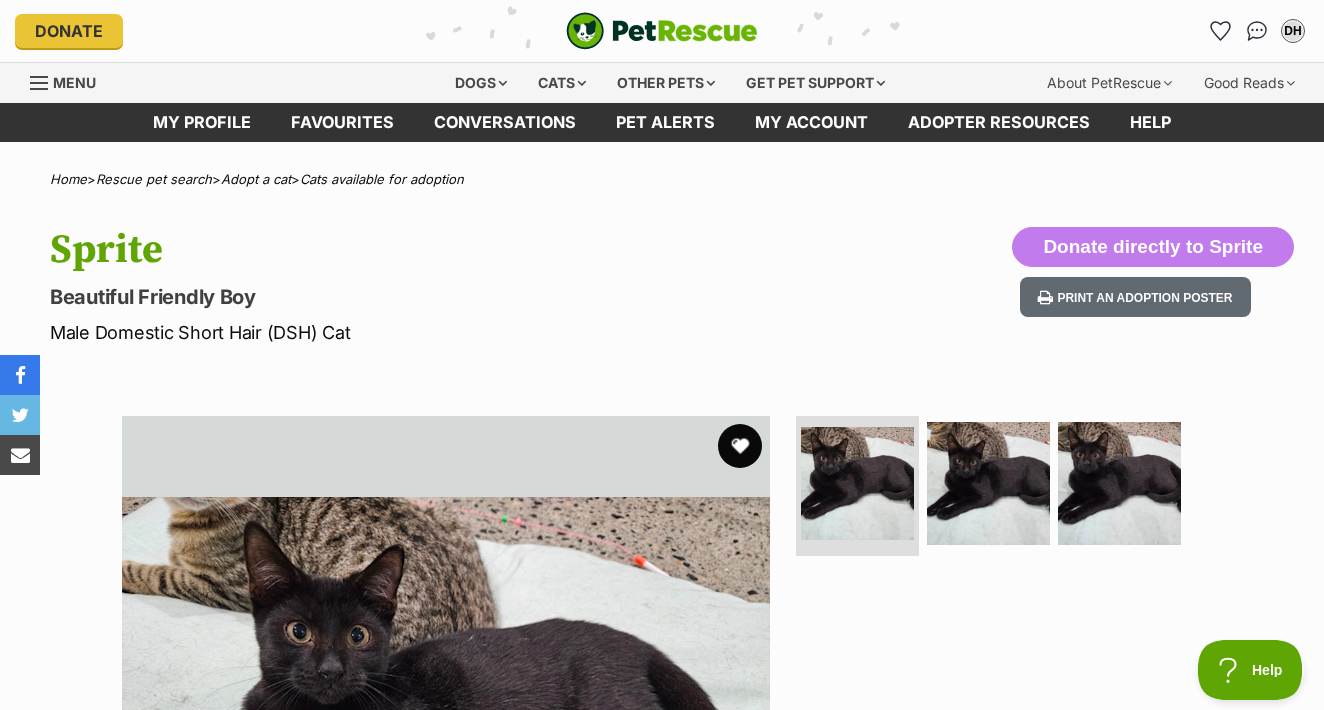 click at bounding box center [740, 446] 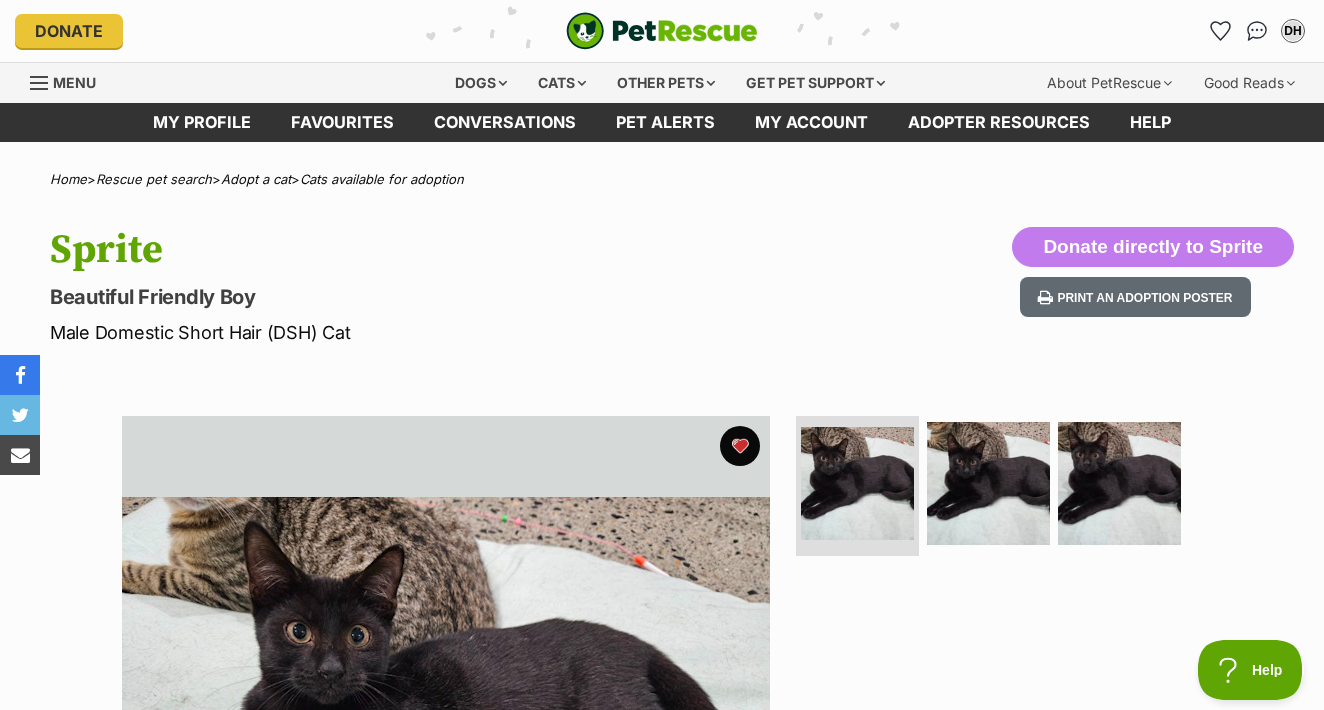 scroll, scrollTop: 0, scrollLeft: 0, axis: both 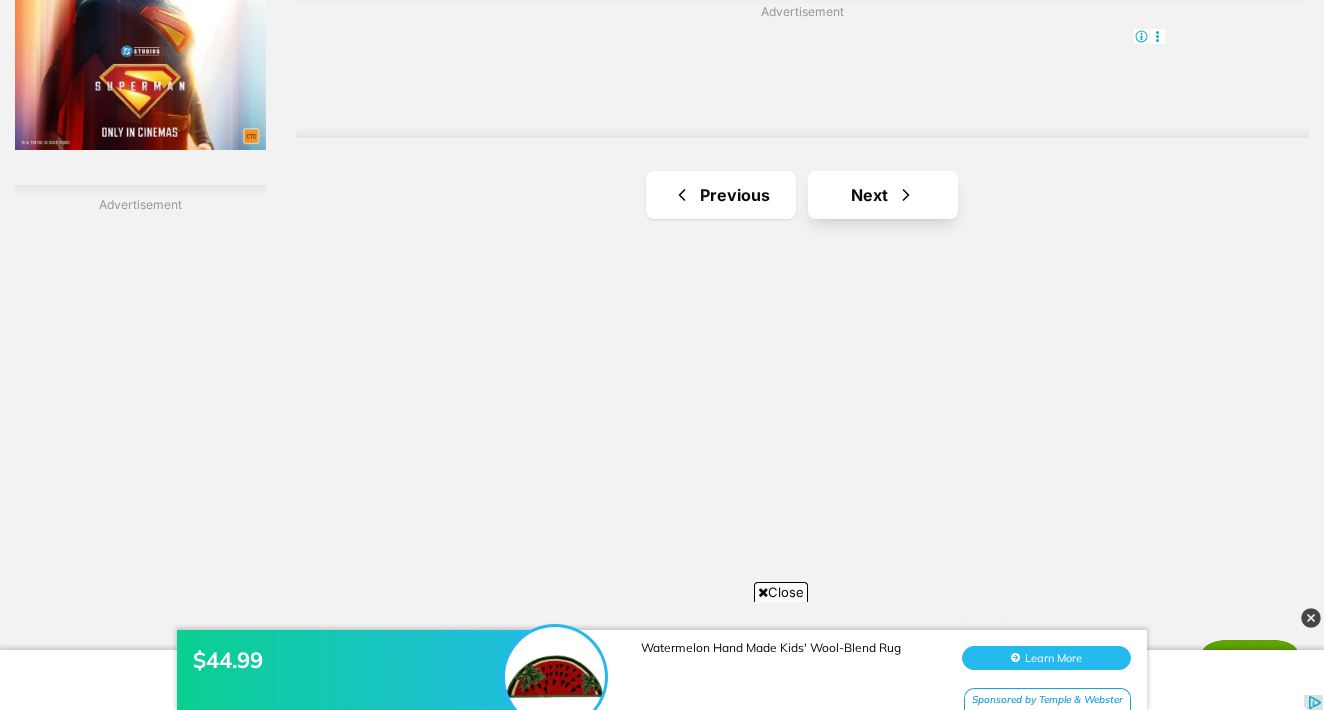 click on "Next" at bounding box center [883, 195] 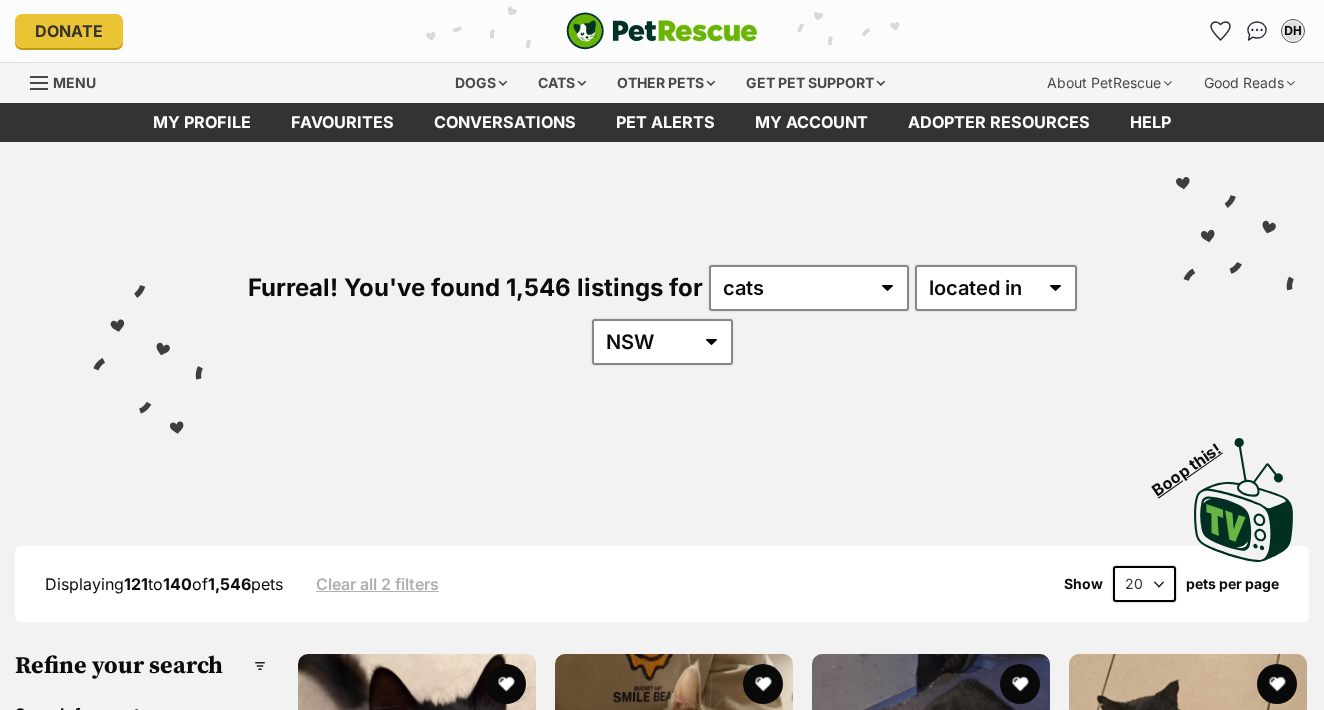 scroll, scrollTop: 0, scrollLeft: 0, axis: both 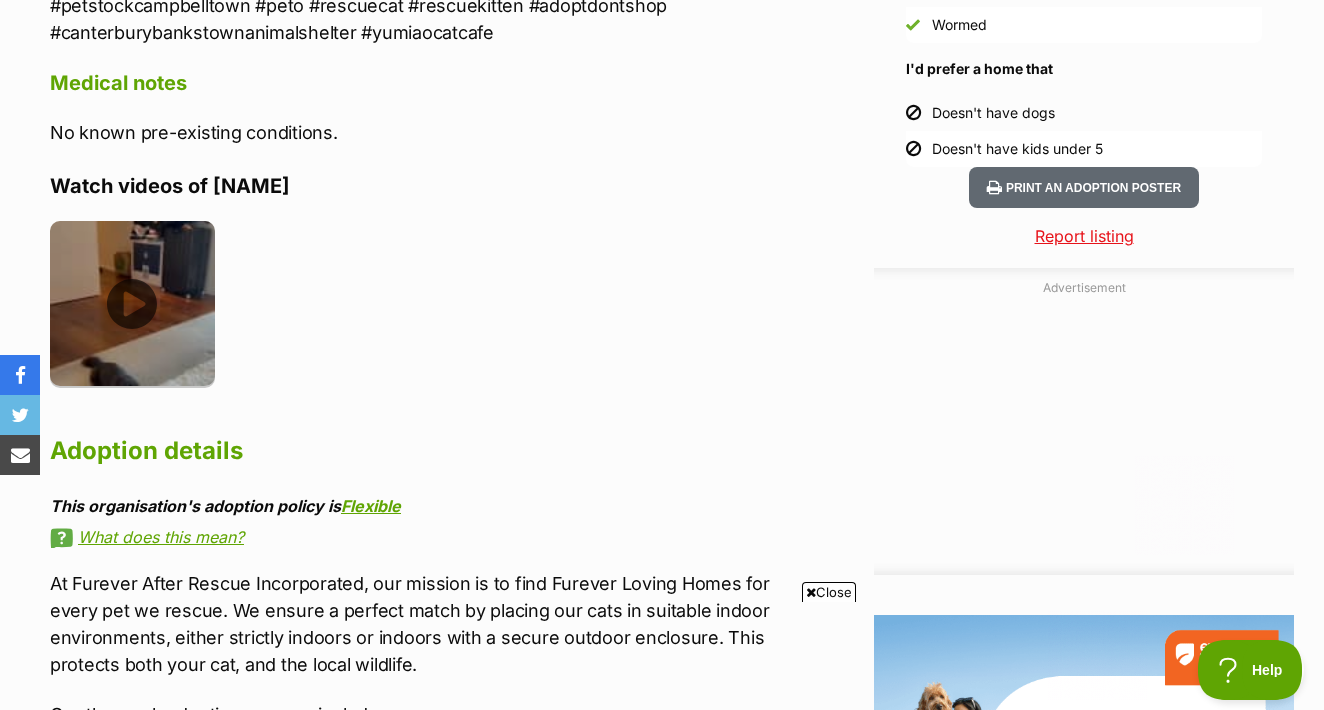 click at bounding box center (132, 303) 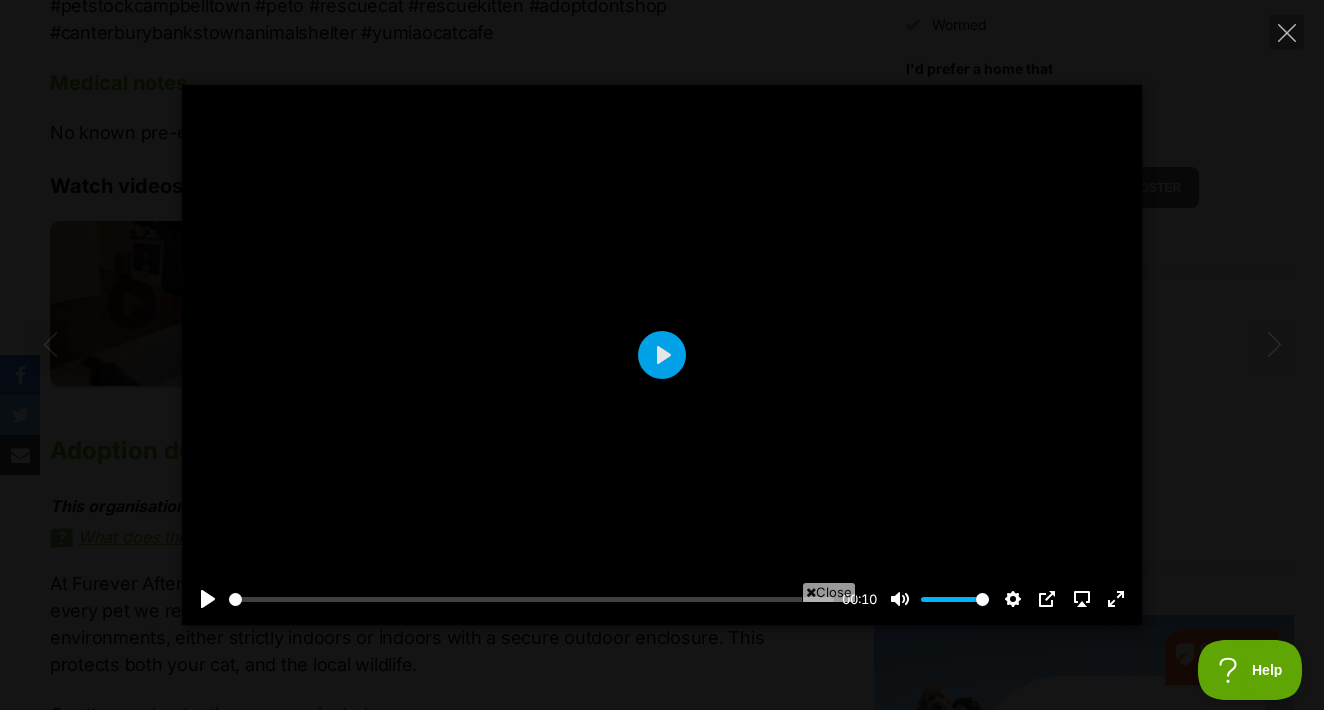 scroll, scrollTop: 0, scrollLeft: 0, axis: both 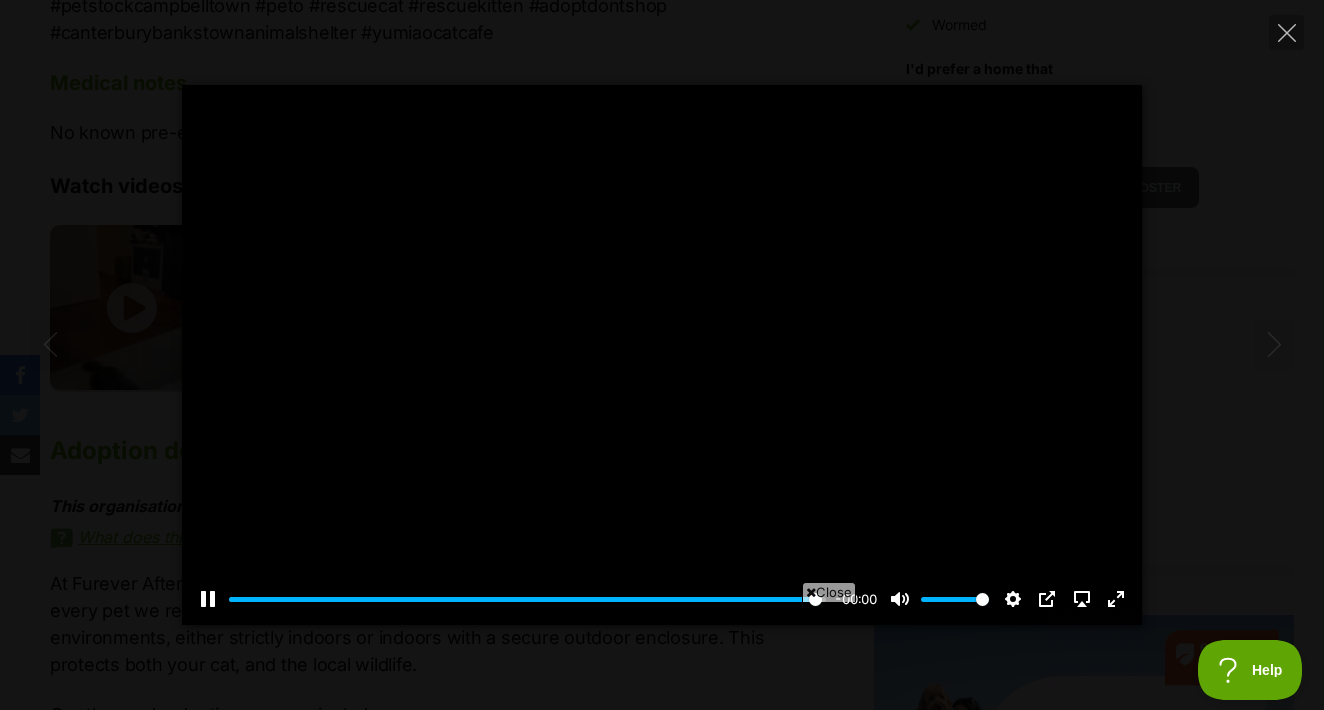 type on "100" 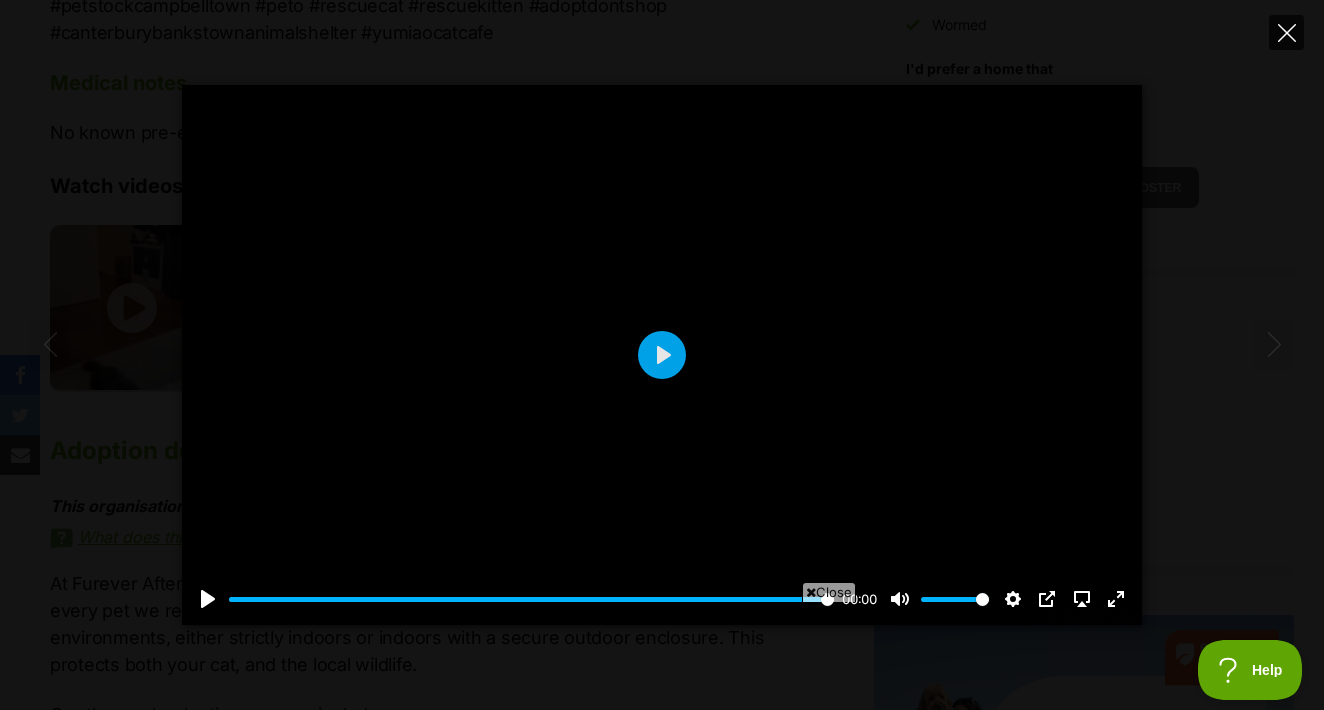 click 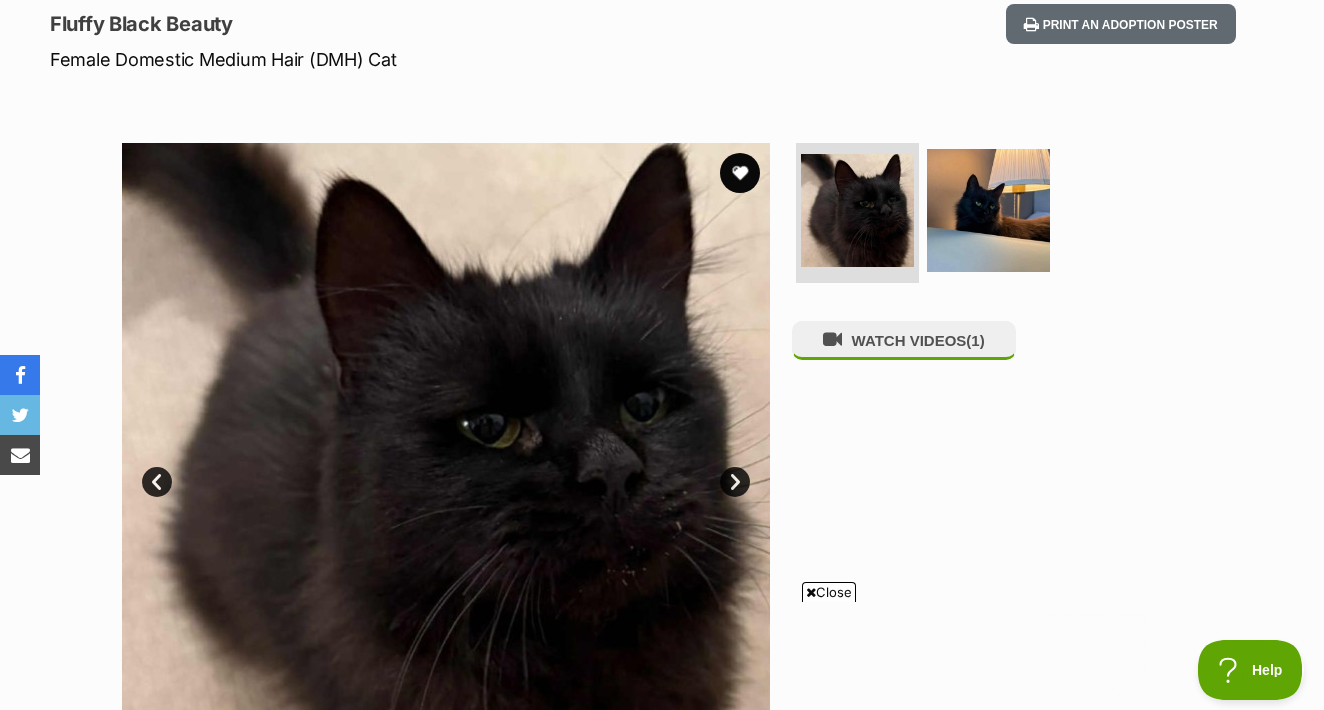 scroll, scrollTop: 271, scrollLeft: 0, axis: vertical 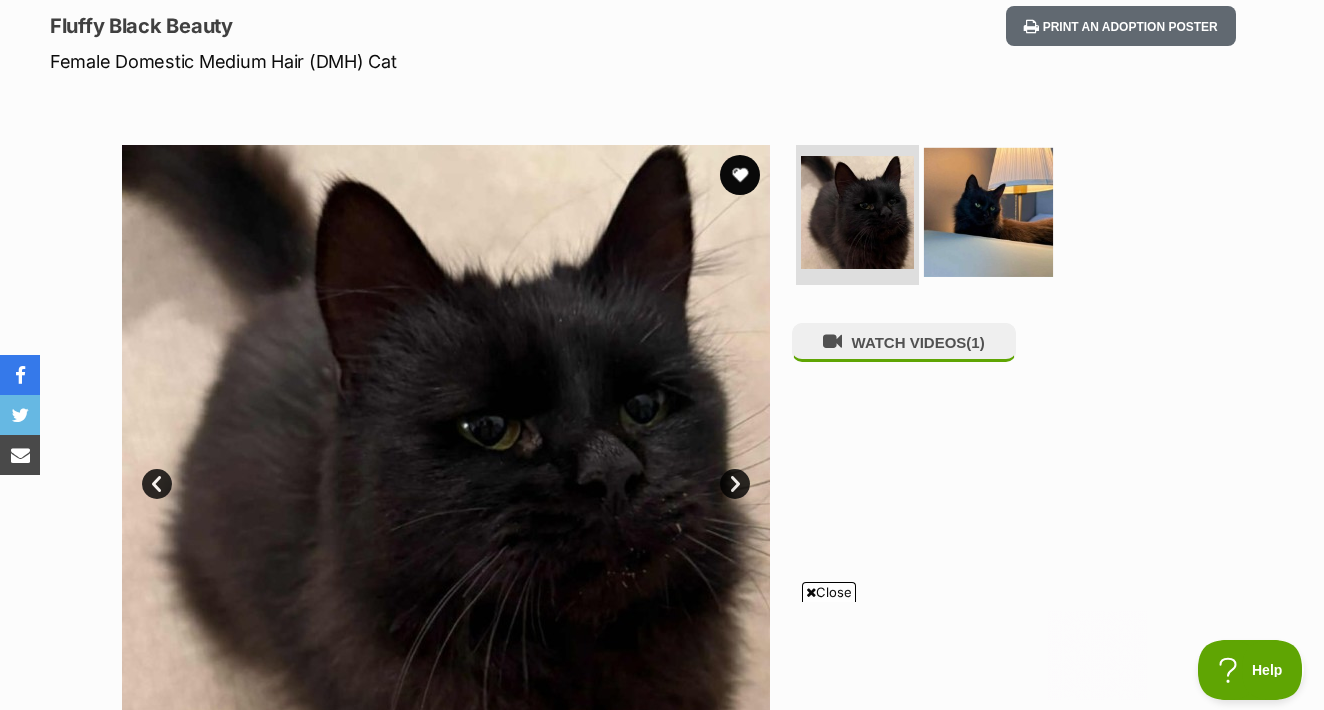 click at bounding box center (988, 212) 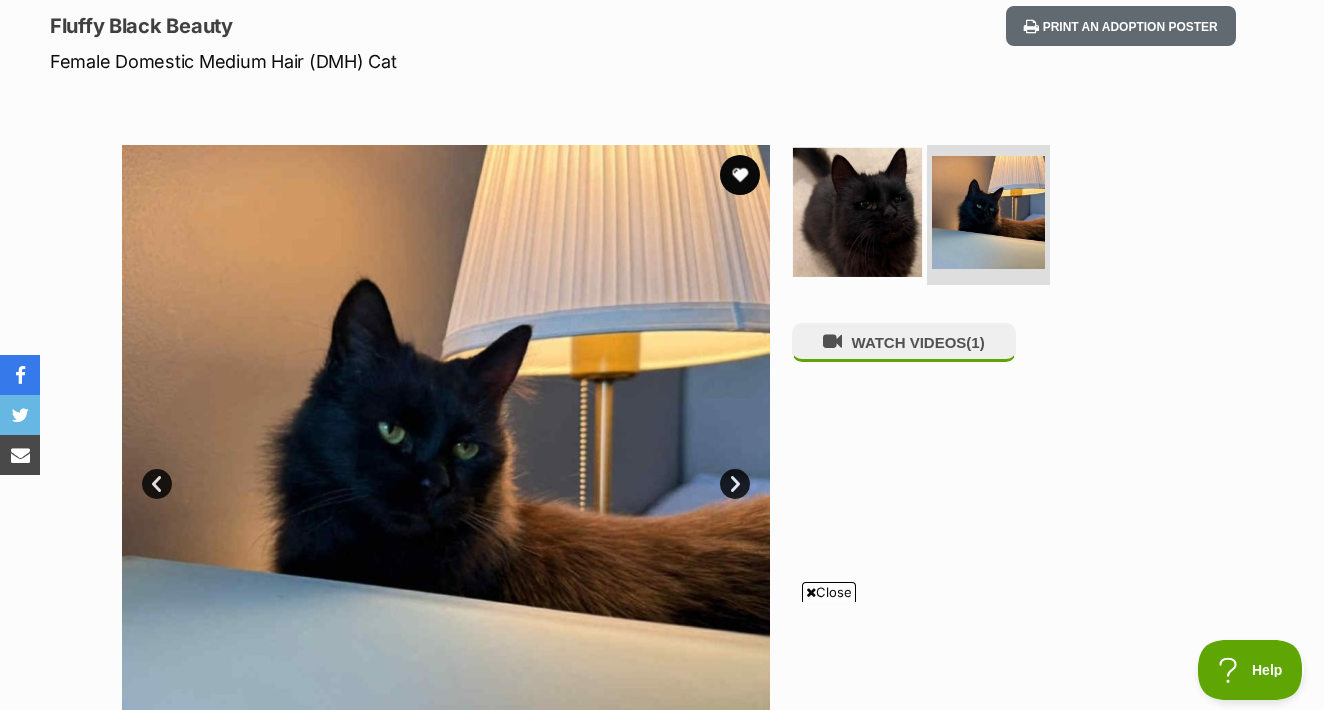 click at bounding box center (857, 212) 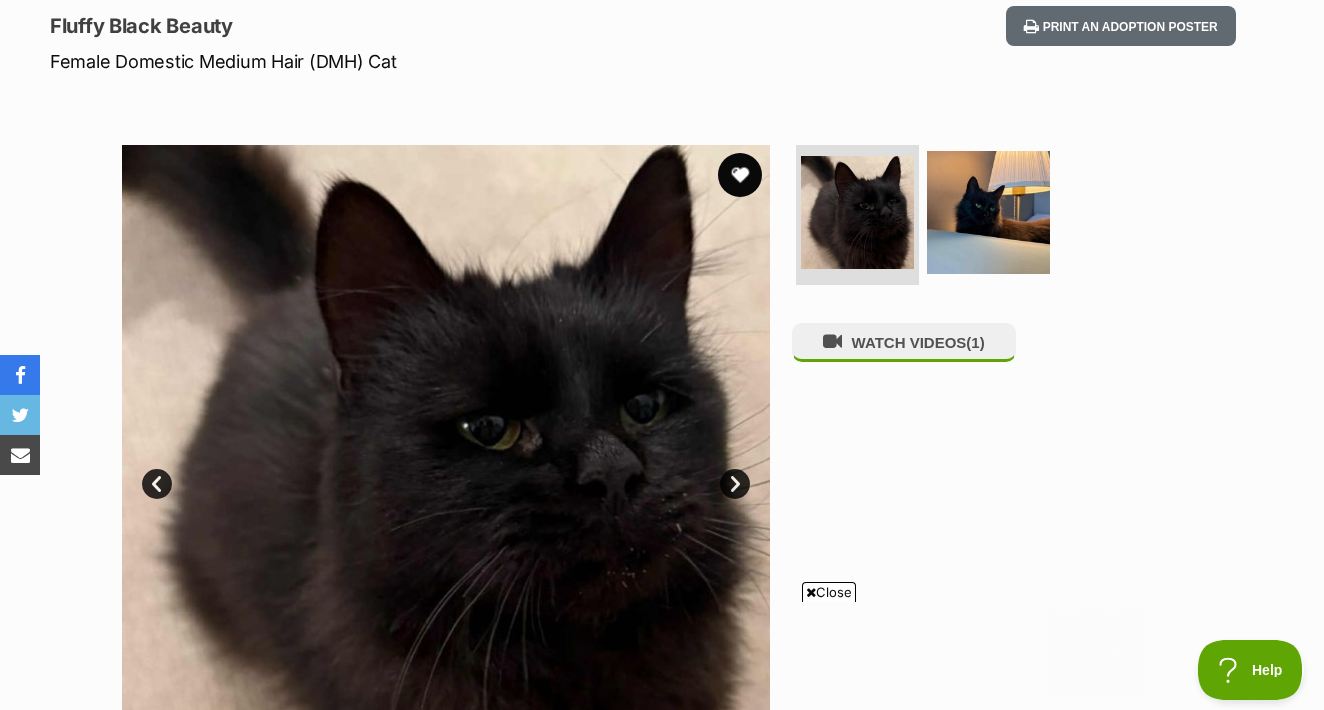 click at bounding box center [740, 175] 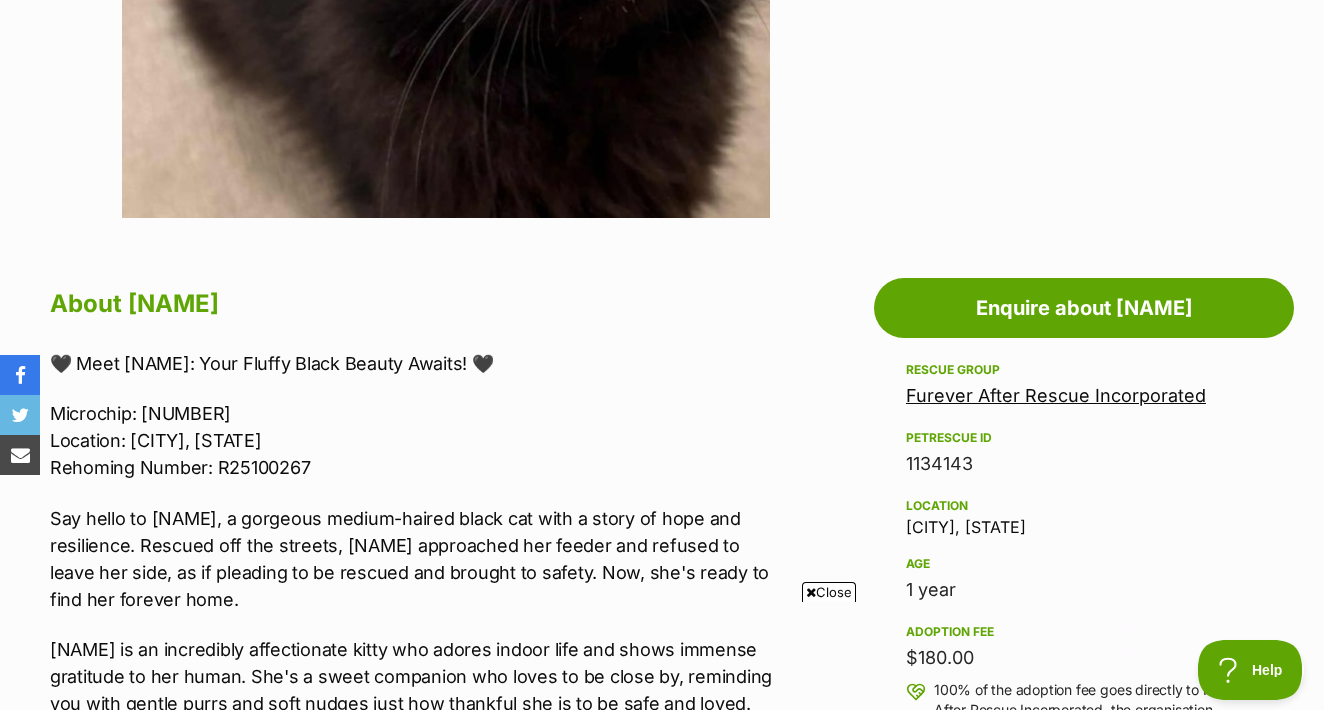 scroll, scrollTop: 851, scrollLeft: 0, axis: vertical 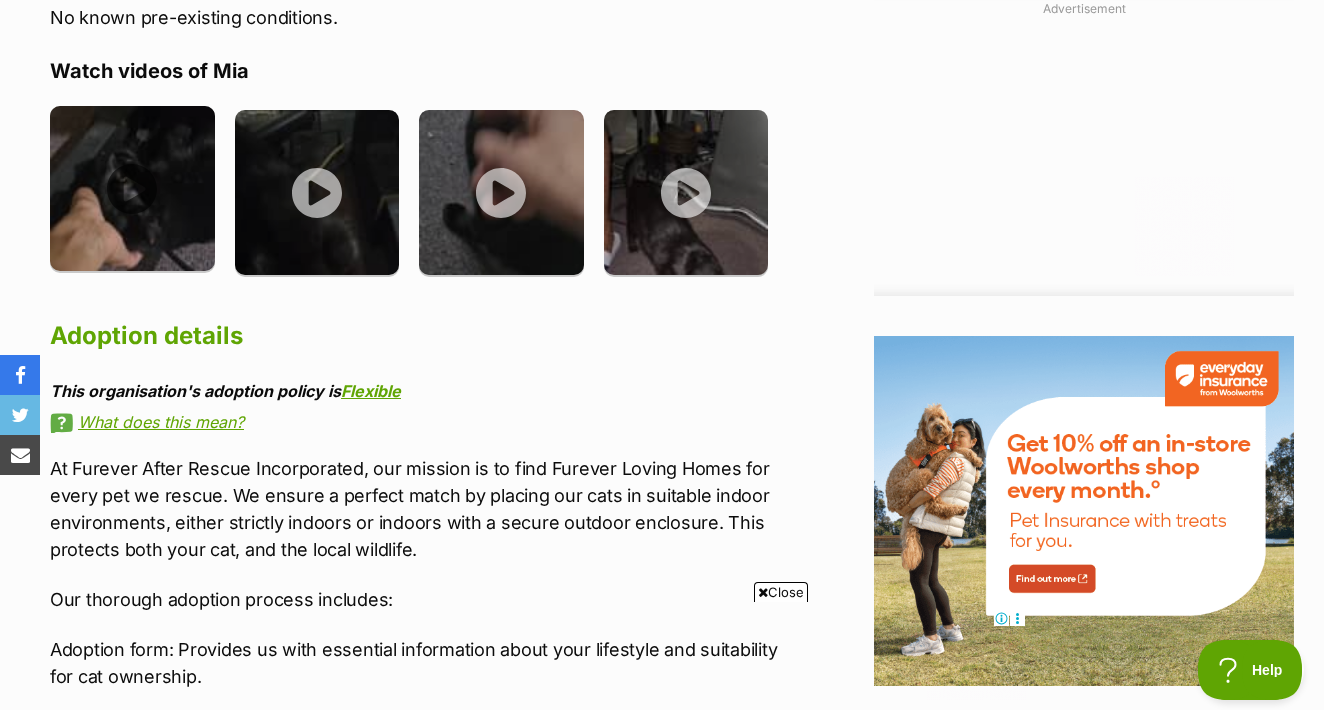 click at bounding box center [132, 188] 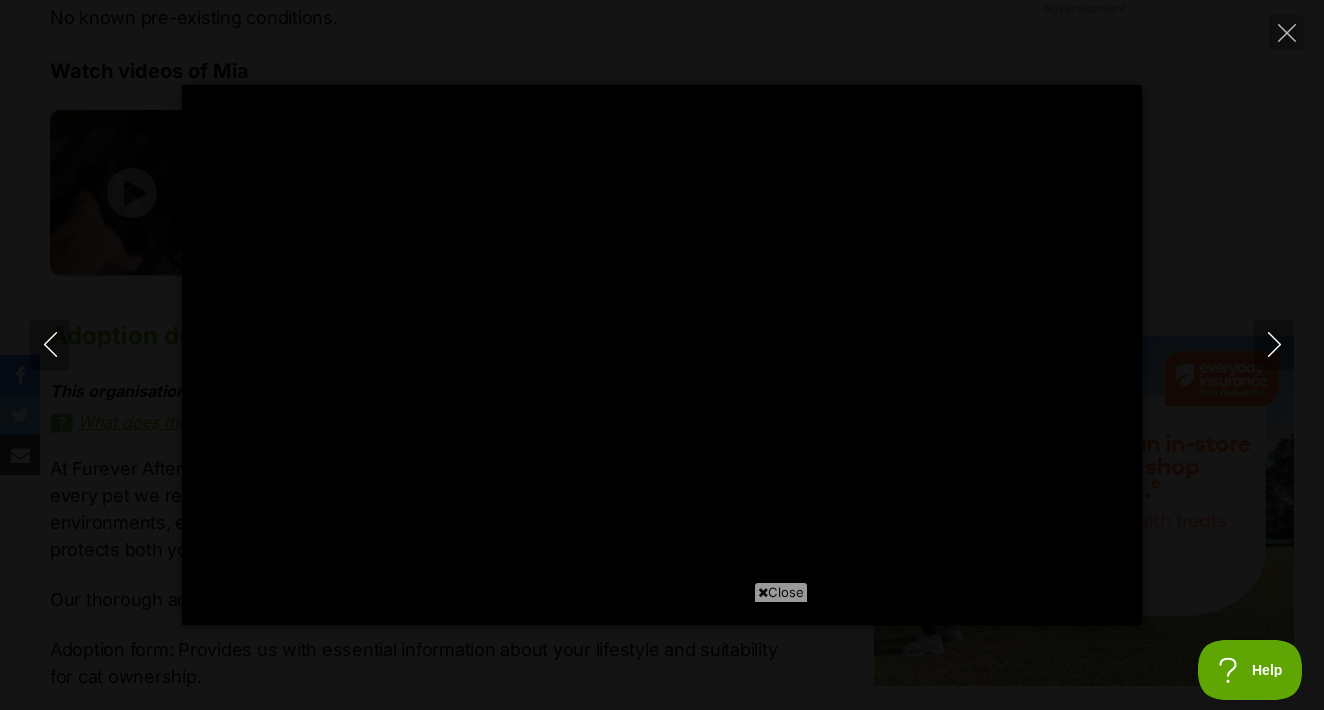 scroll, scrollTop: 0, scrollLeft: 0, axis: both 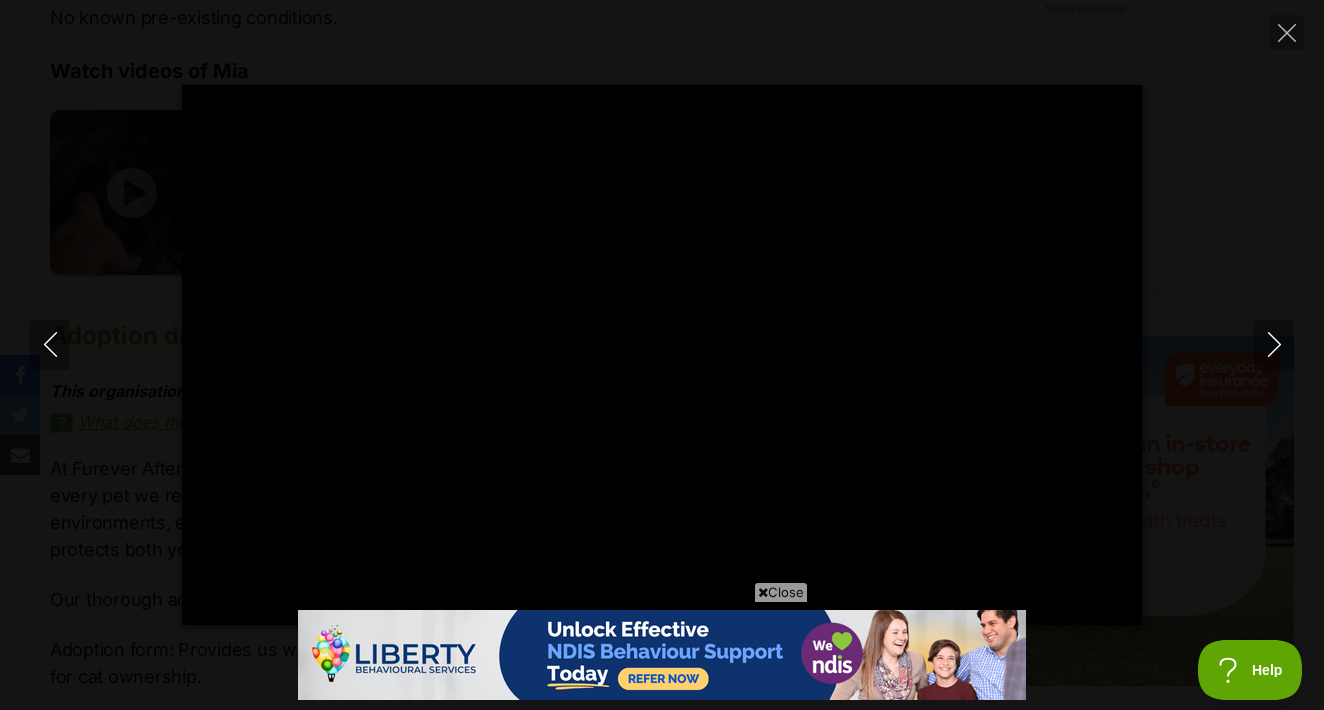 type on "100" 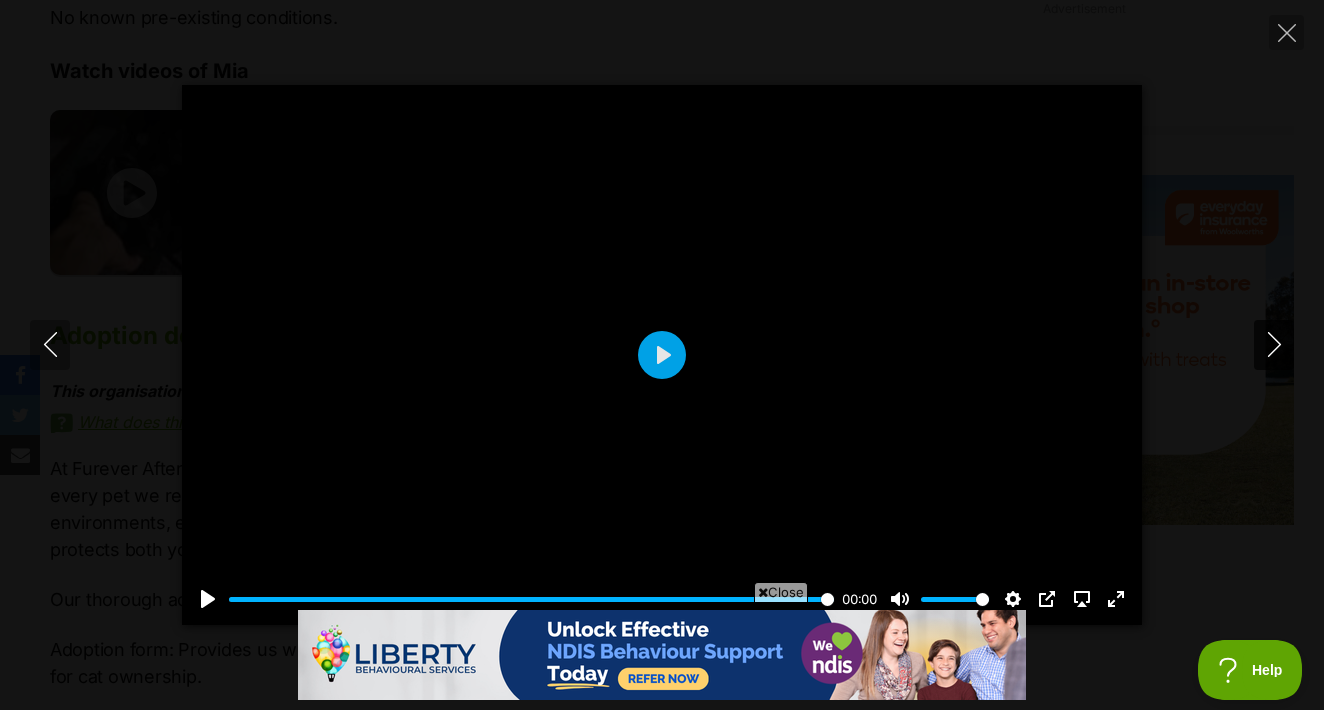 click 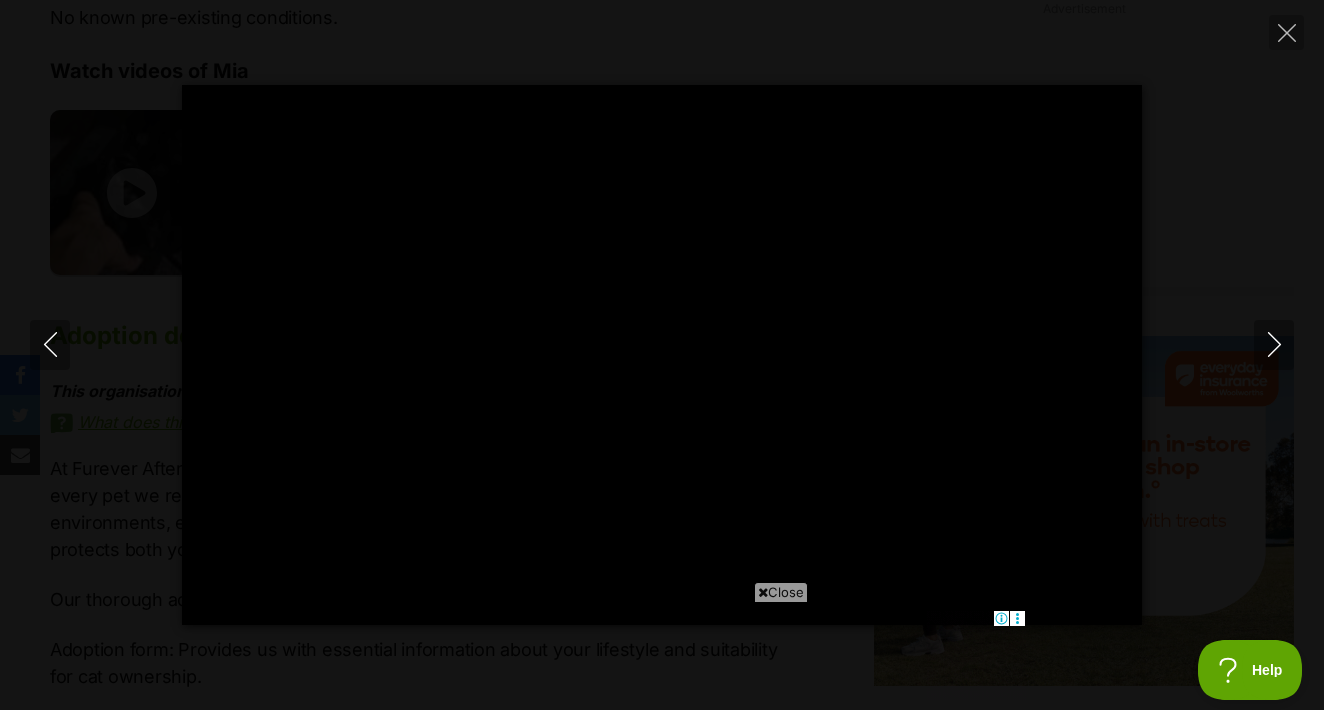 scroll, scrollTop: 0, scrollLeft: 0, axis: both 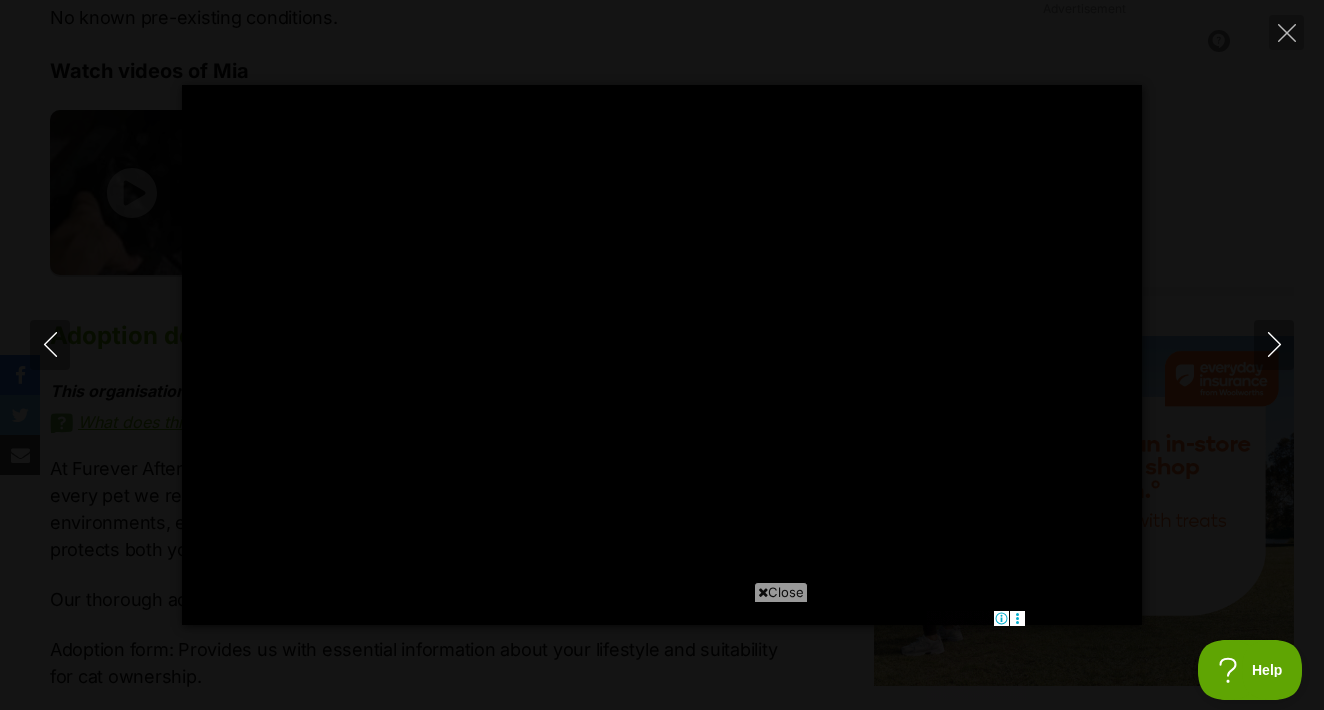 type on "100" 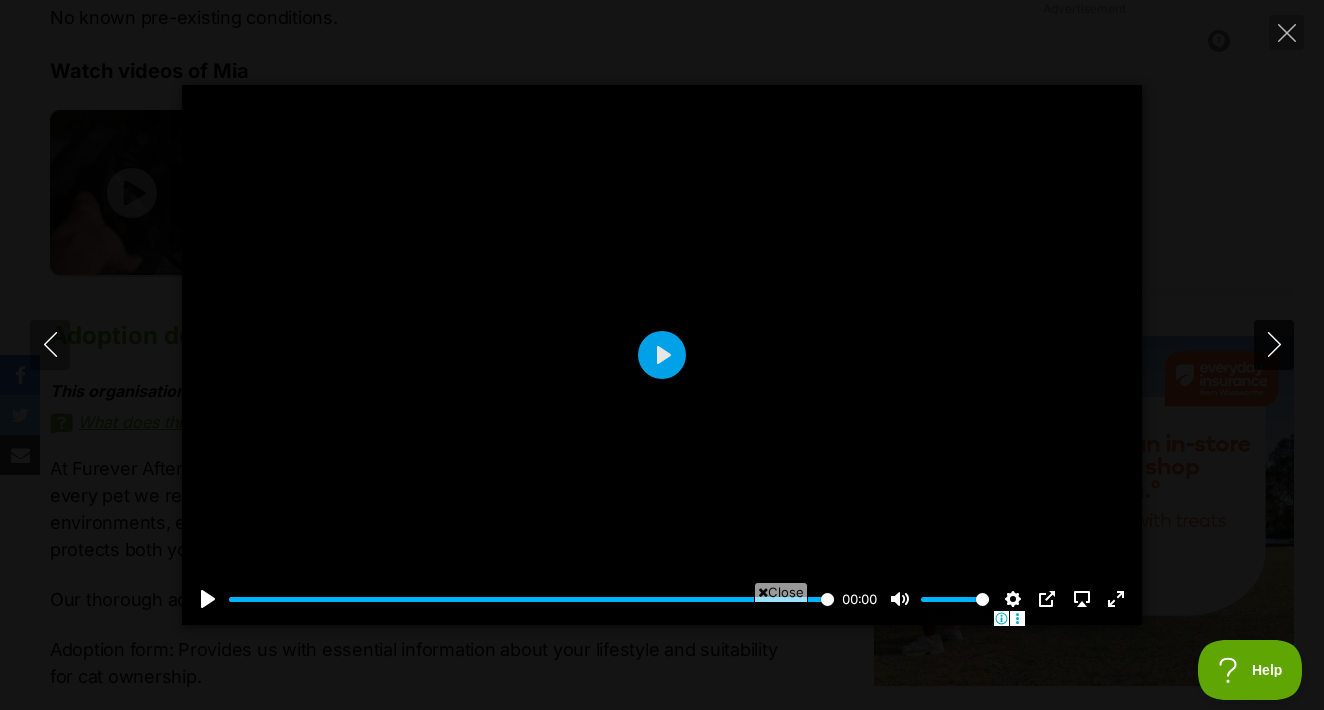 click 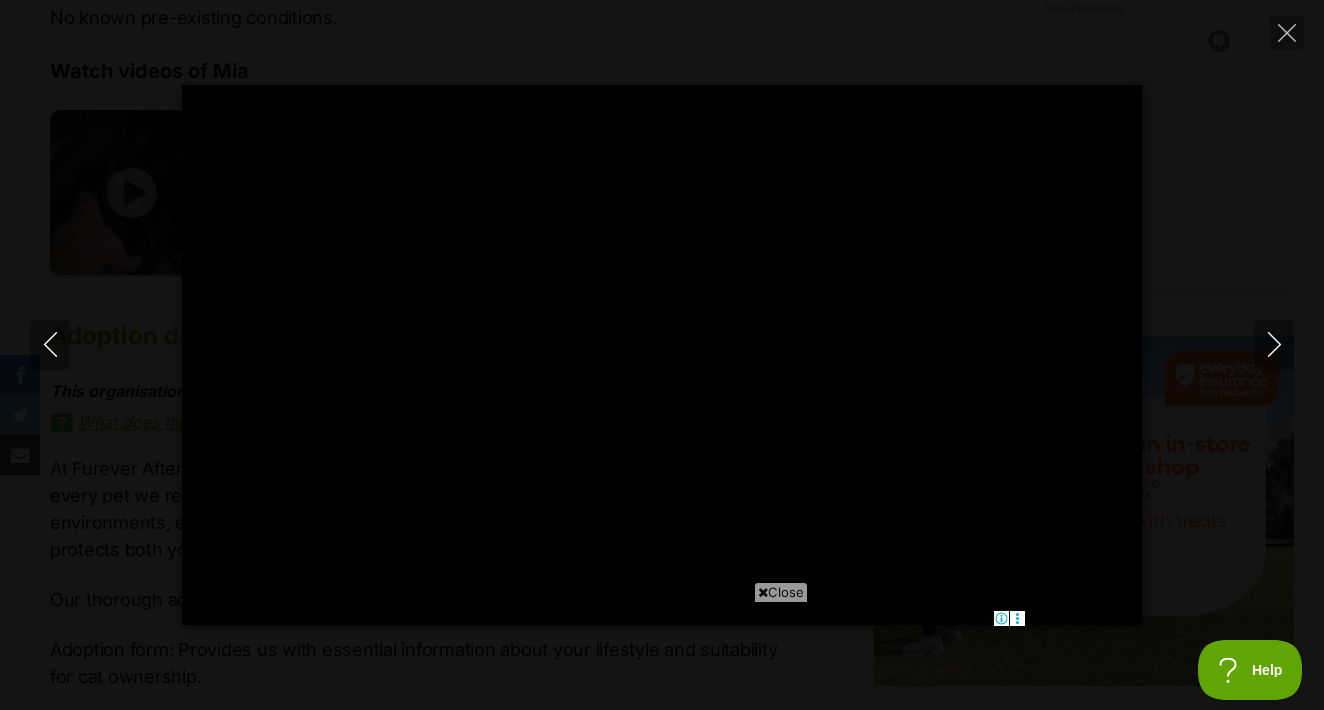 type on "100" 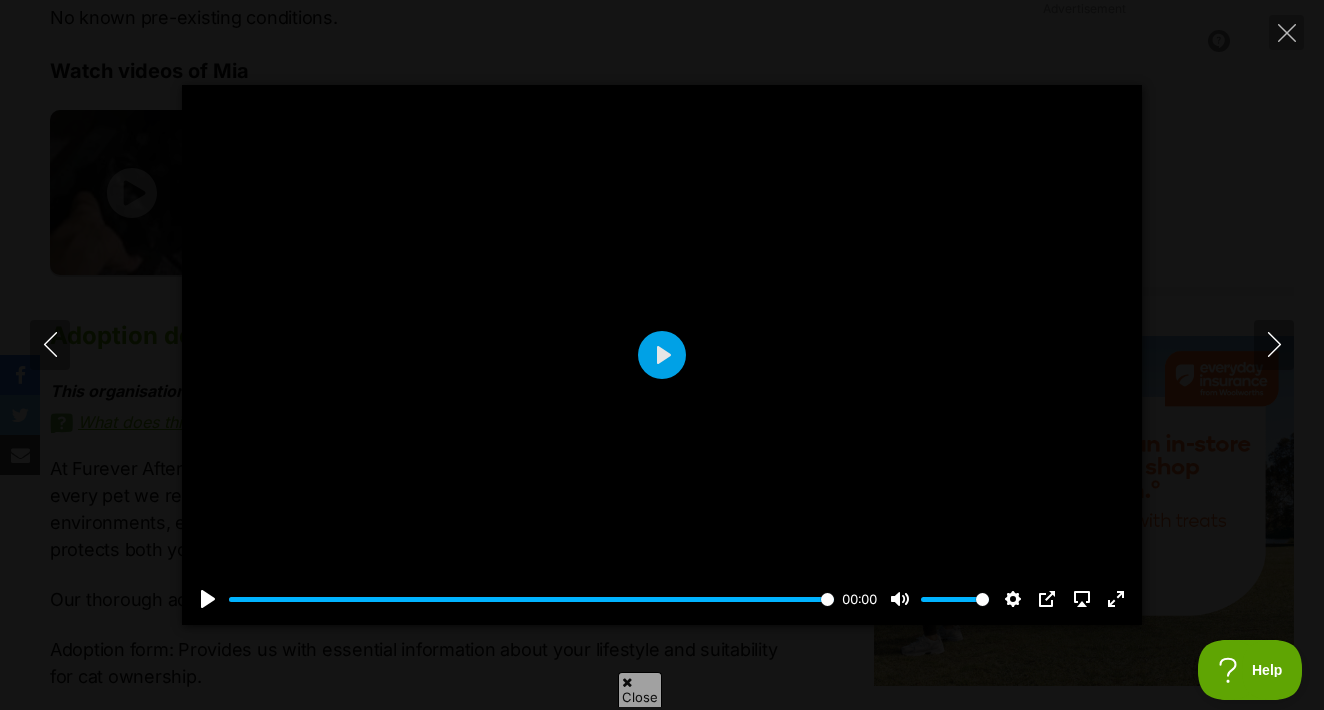 scroll, scrollTop: 0, scrollLeft: 0, axis: both 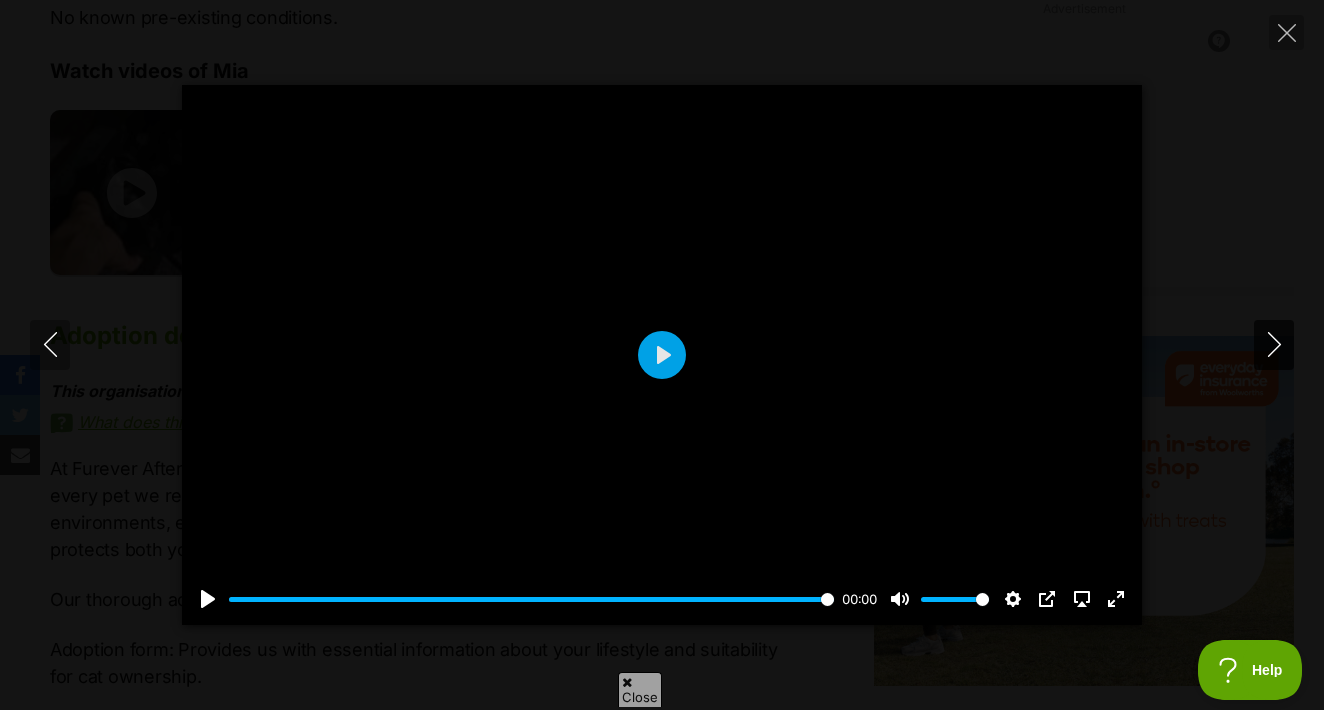 click 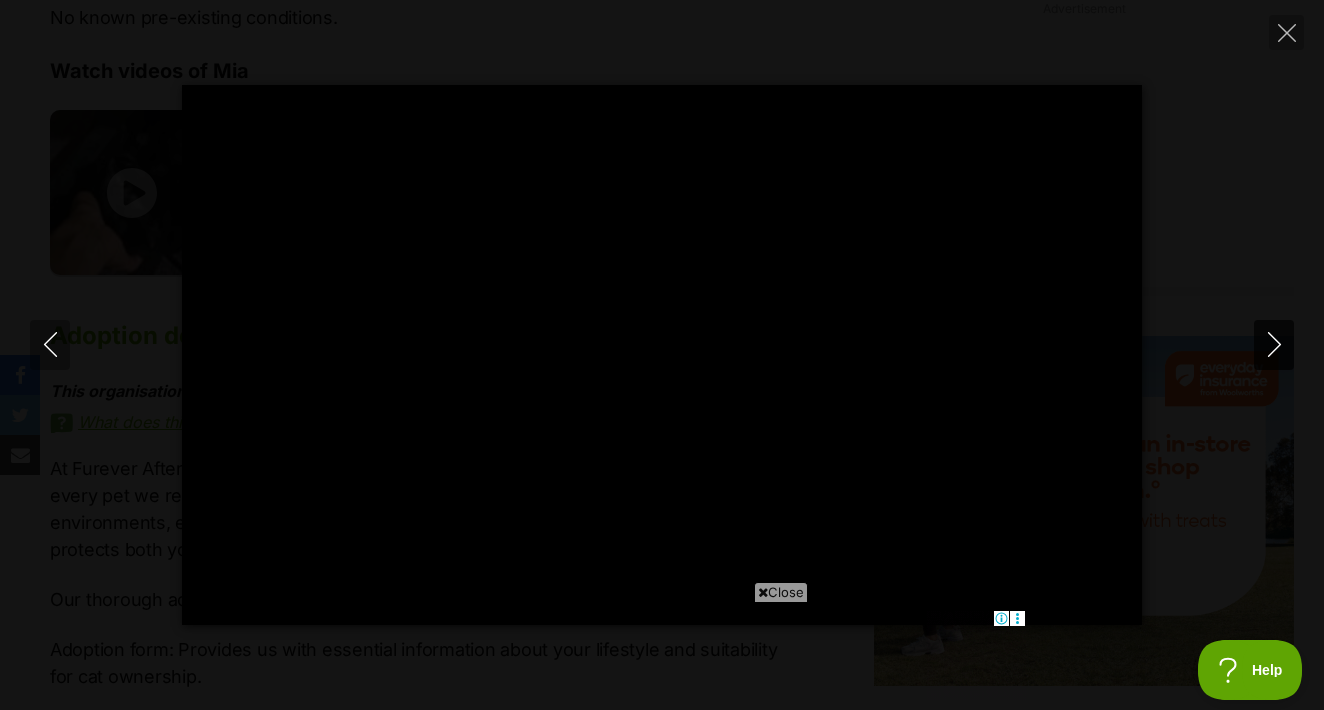 scroll, scrollTop: 0, scrollLeft: 0, axis: both 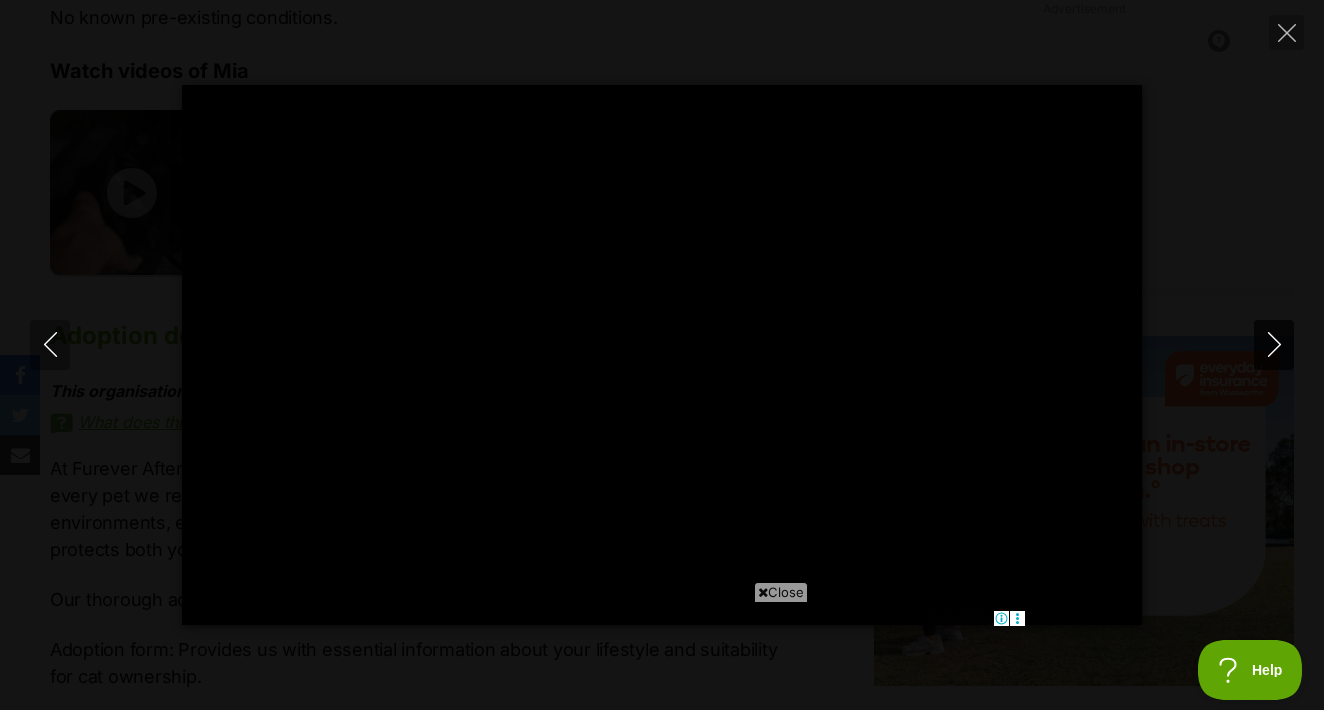 type on "100" 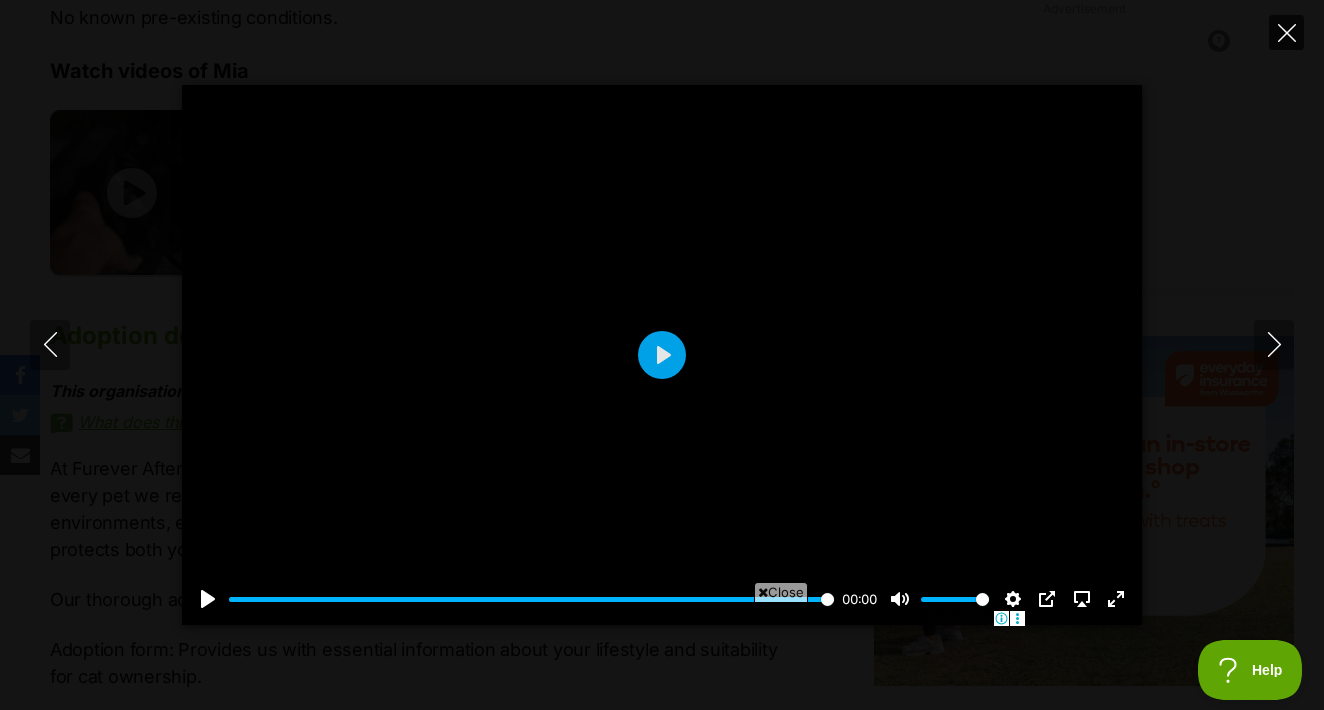 click at bounding box center [1286, 32] 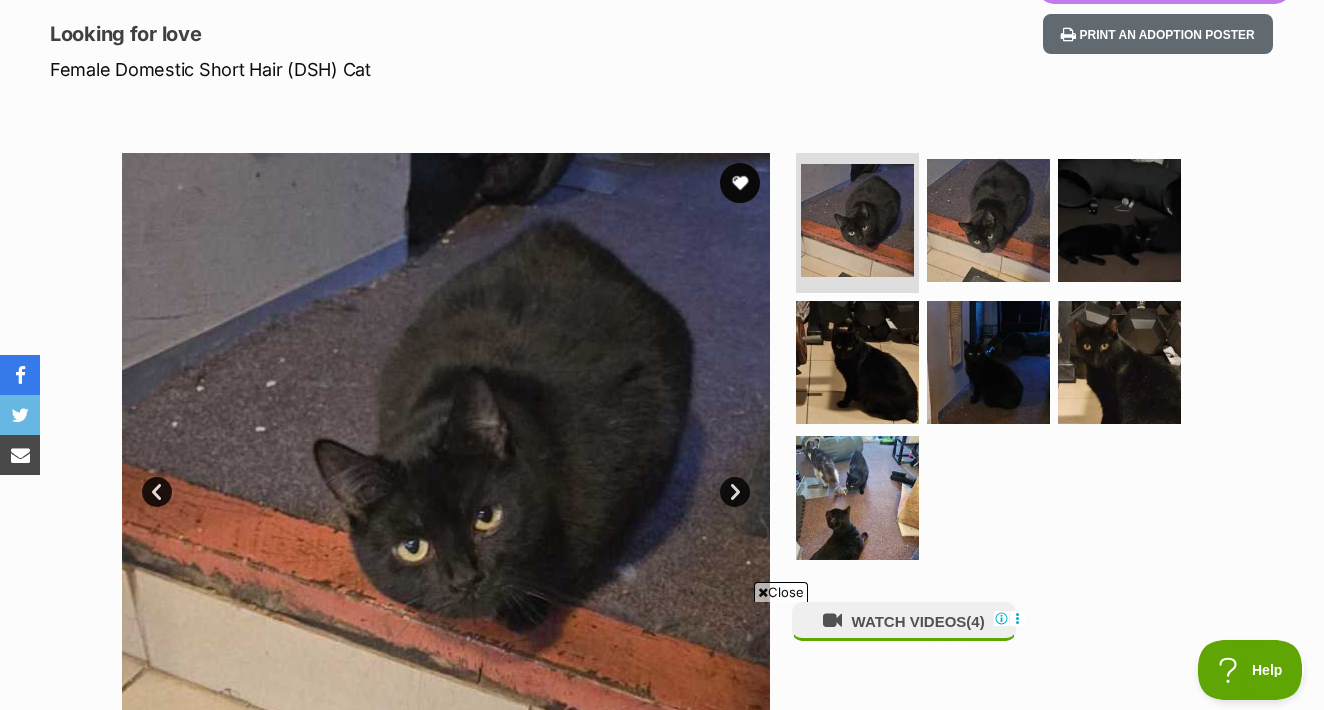 scroll, scrollTop: 264, scrollLeft: 0, axis: vertical 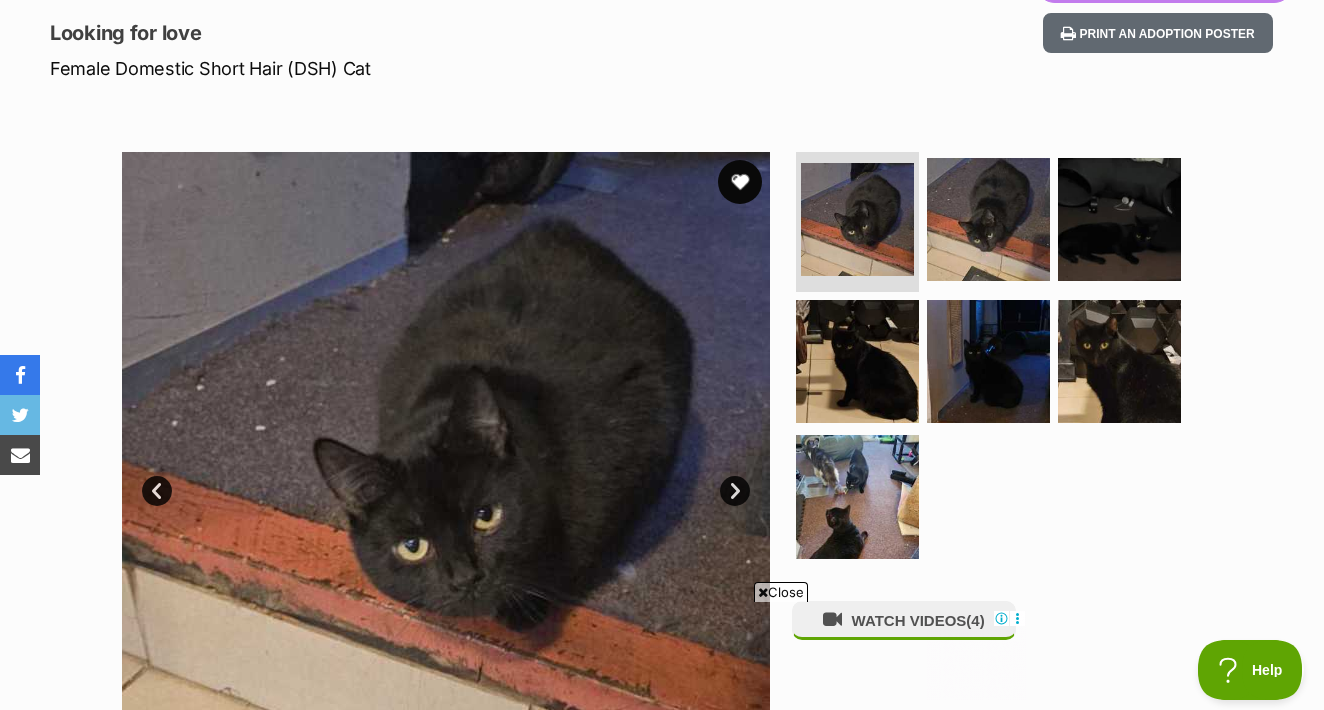 click at bounding box center [740, 182] 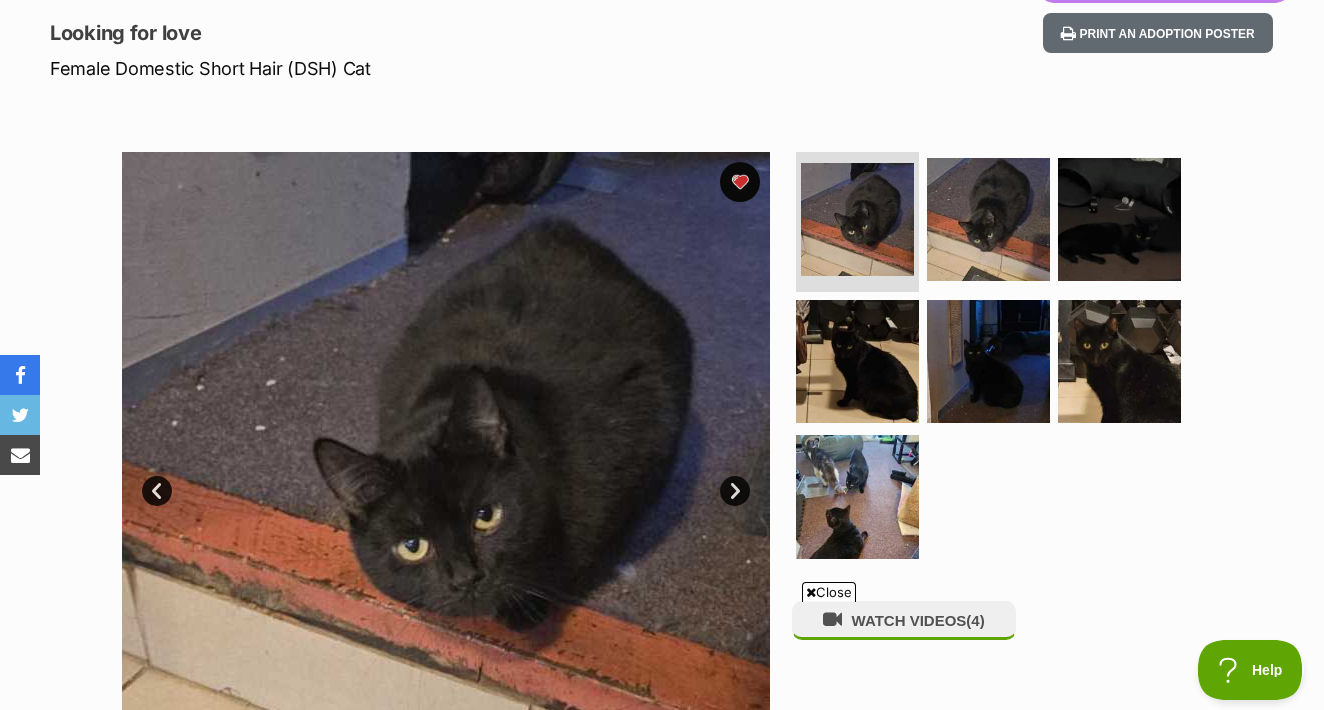 scroll, scrollTop: 0, scrollLeft: 0, axis: both 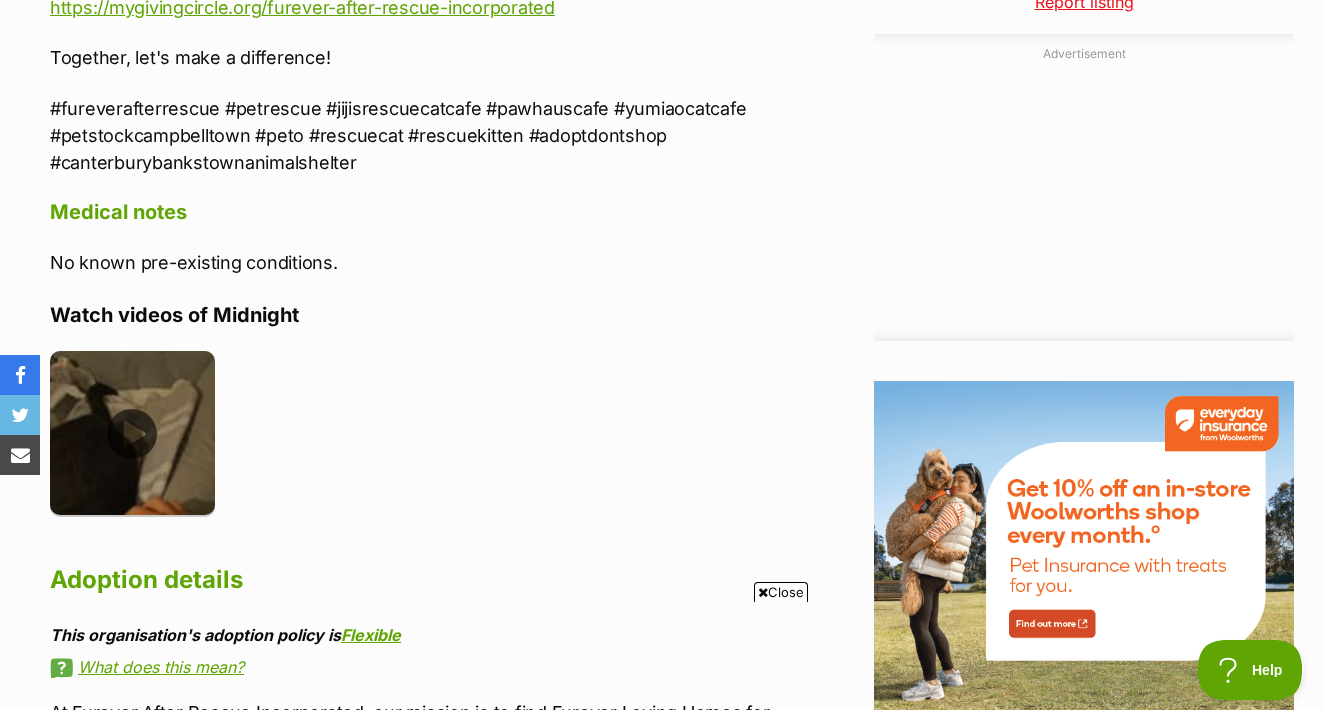 click at bounding box center (132, 433) 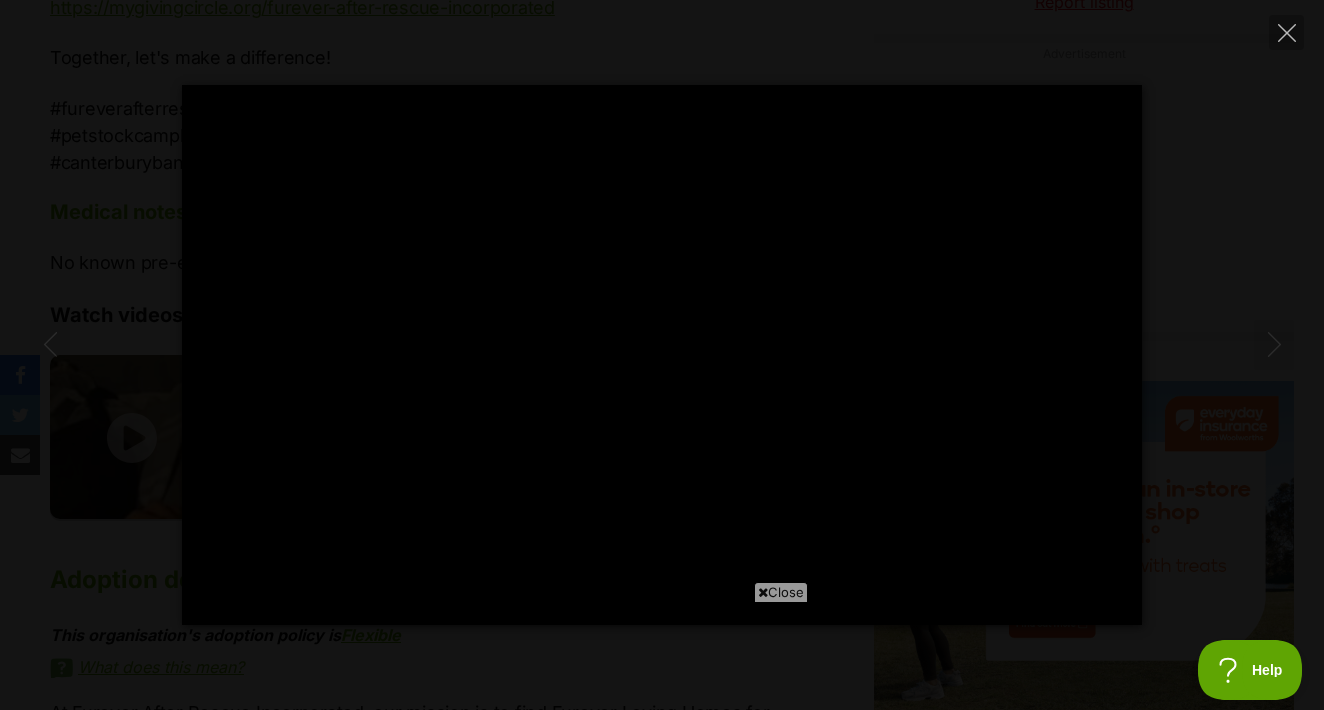 type on "100" 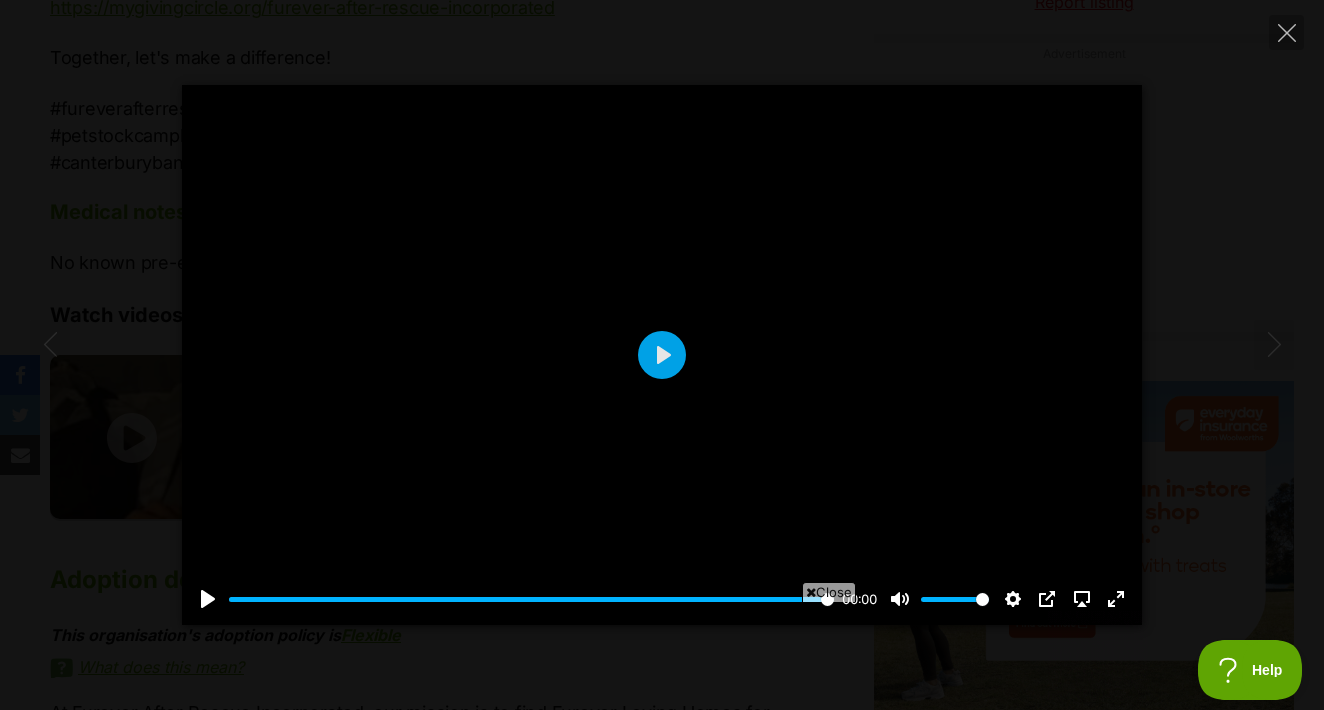 scroll, scrollTop: 0, scrollLeft: 0, axis: both 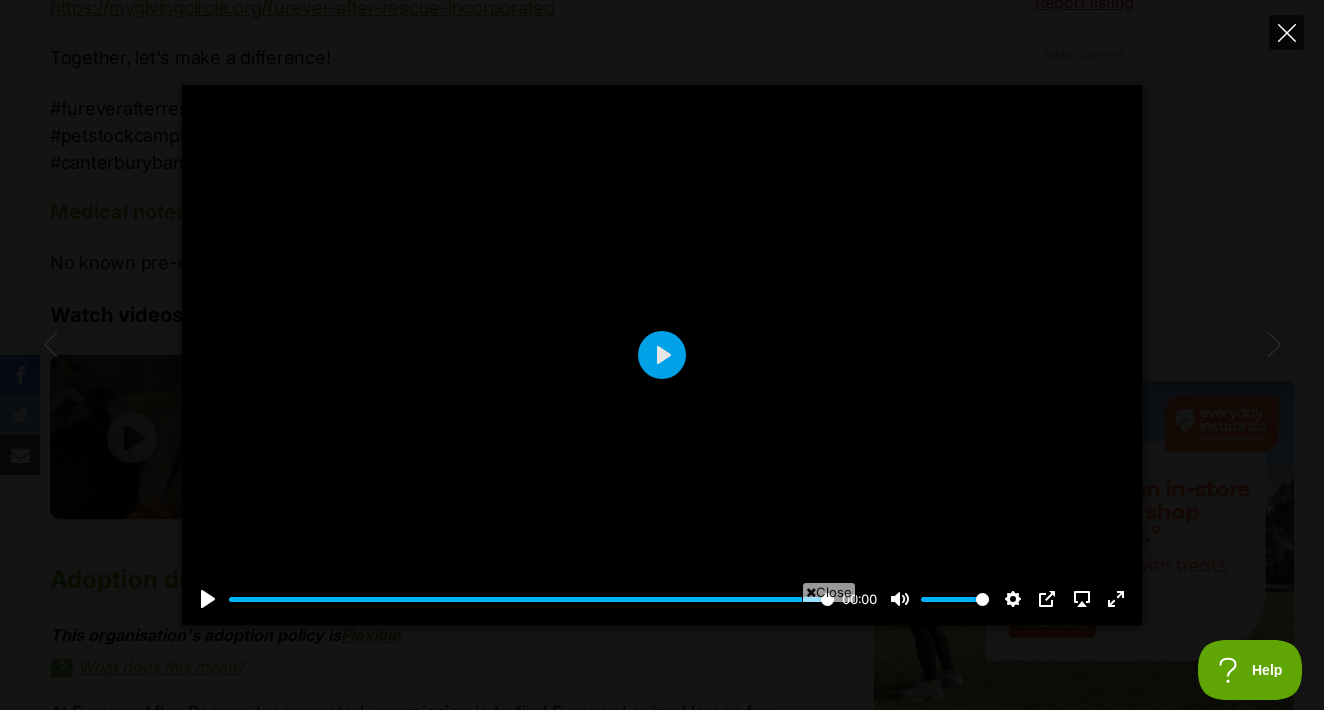 click 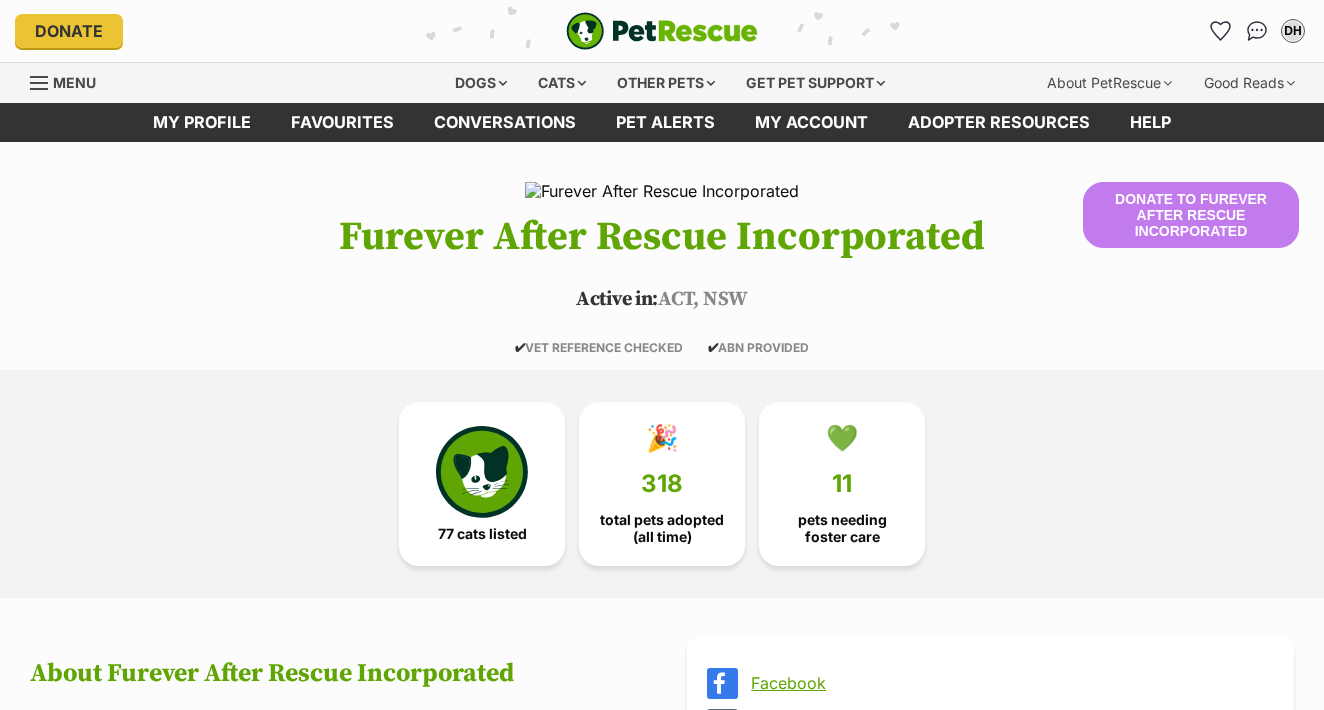 scroll, scrollTop: 0, scrollLeft: 0, axis: both 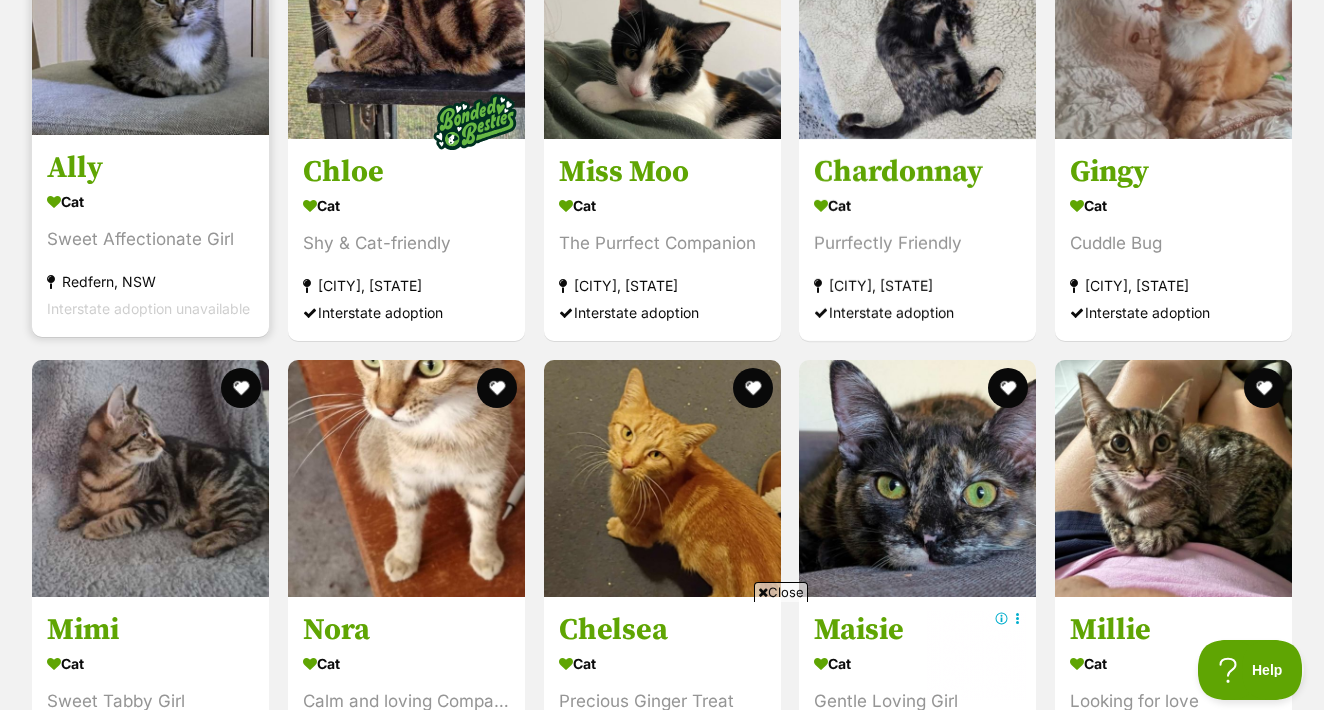 click at bounding box center (150, 16) 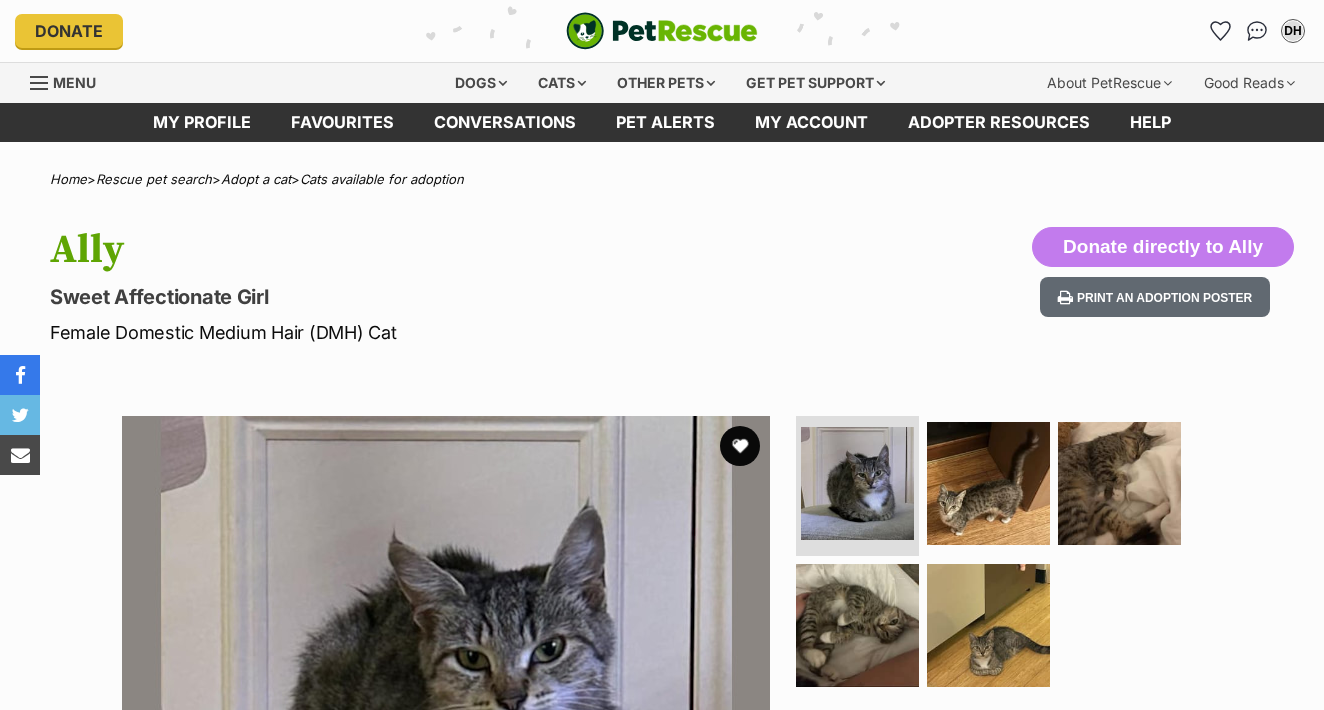 scroll, scrollTop: 0, scrollLeft: 0, axis: both 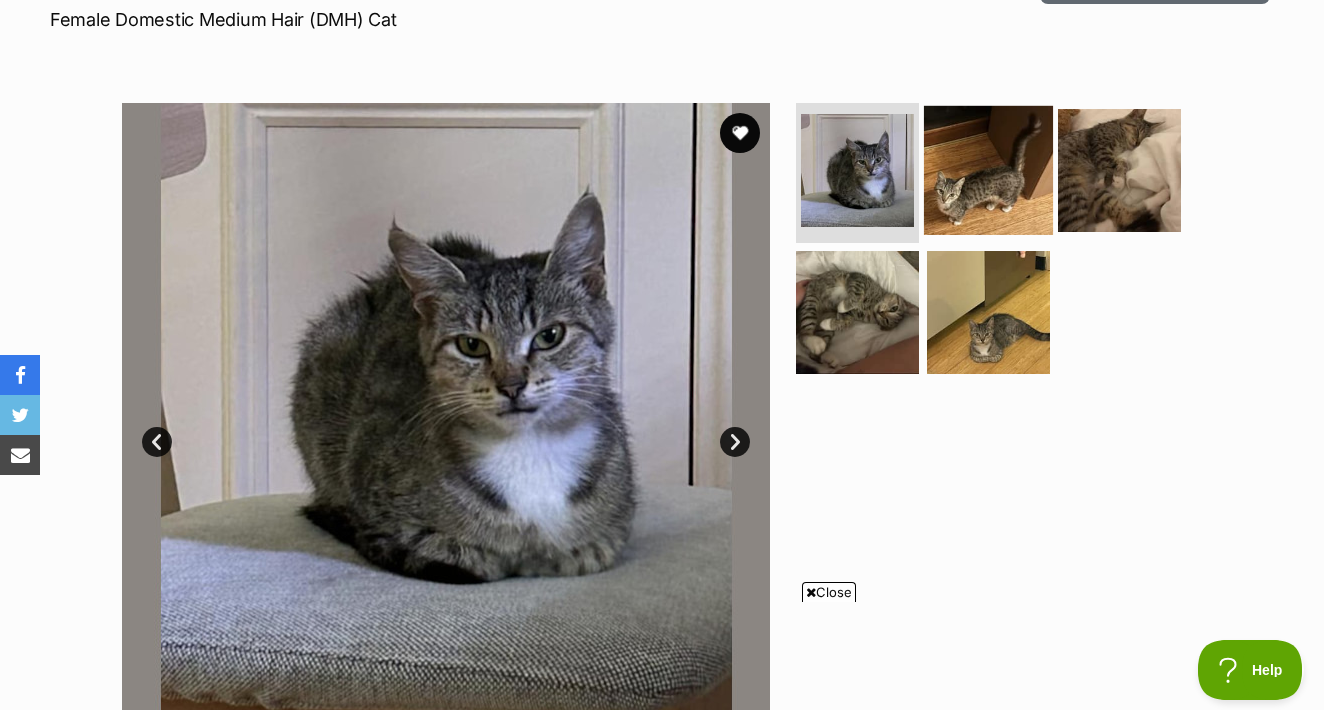 click at bounding box center [988, 170] 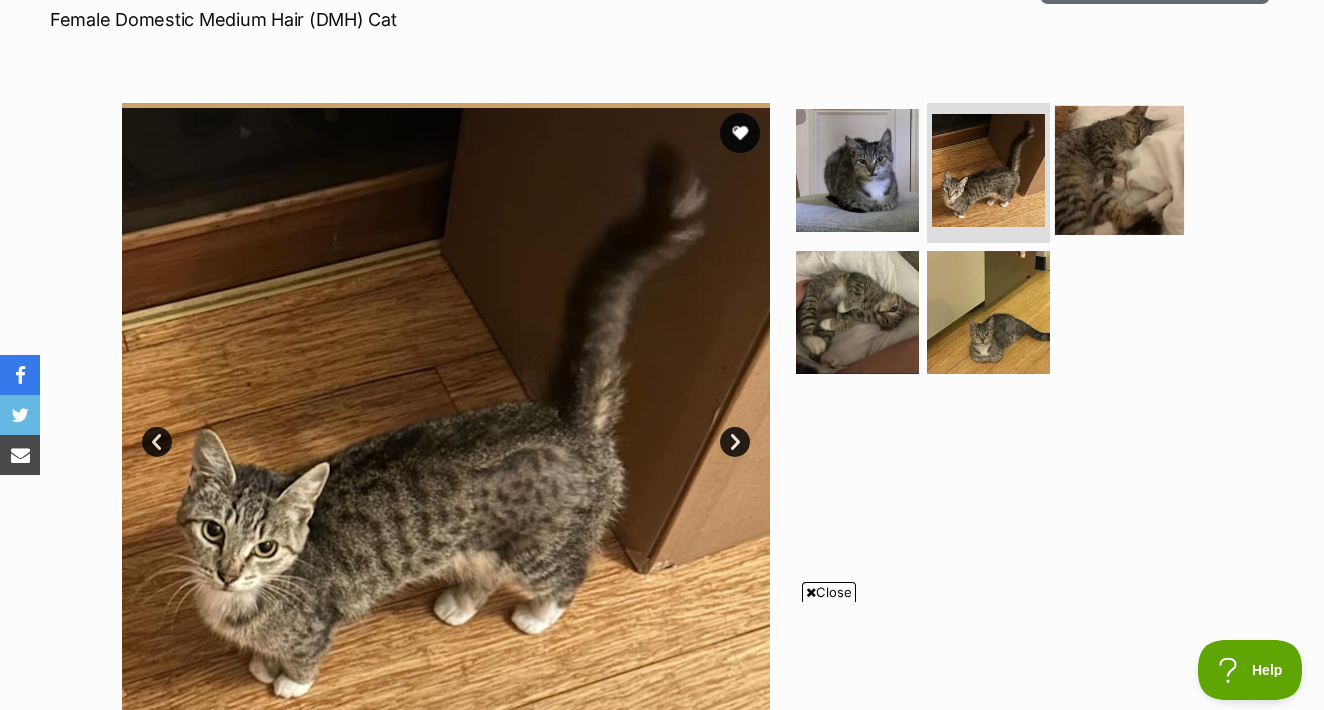 scroll, scrollTop: 0, scrollLeft: 0, axis: both 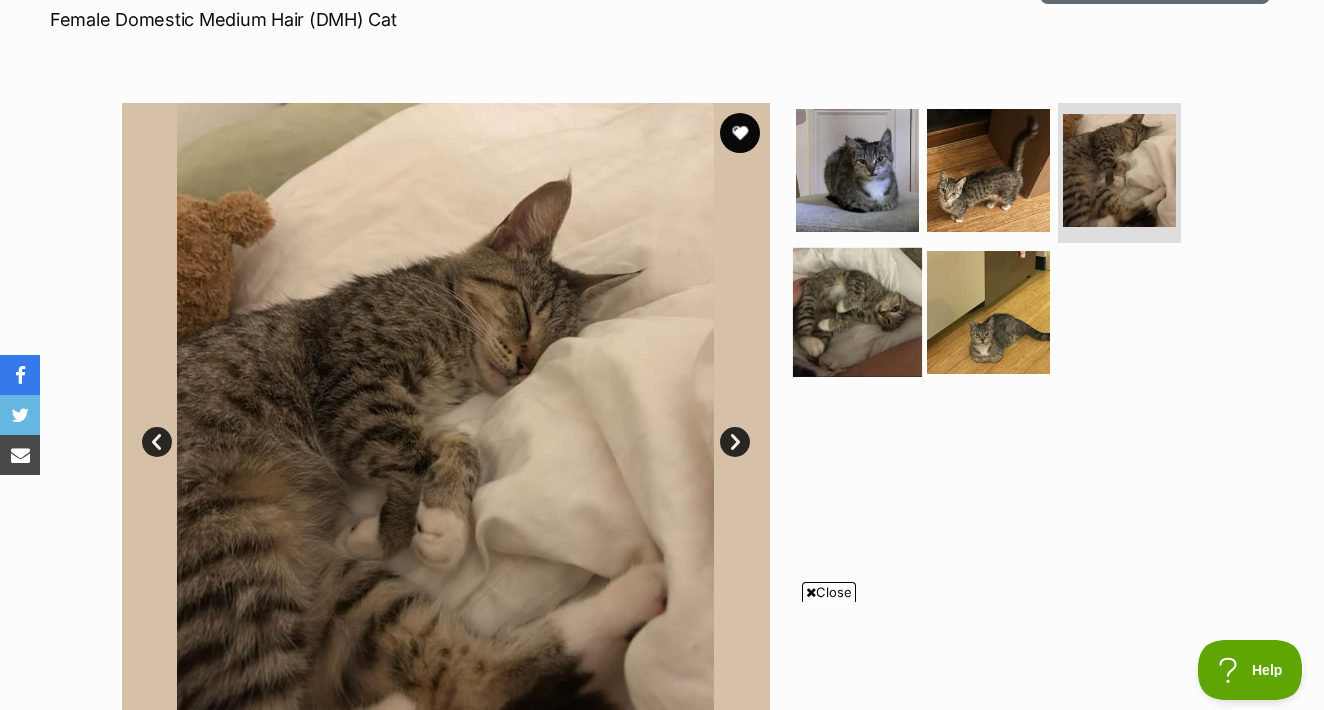 click at bounding box center [857, 311] 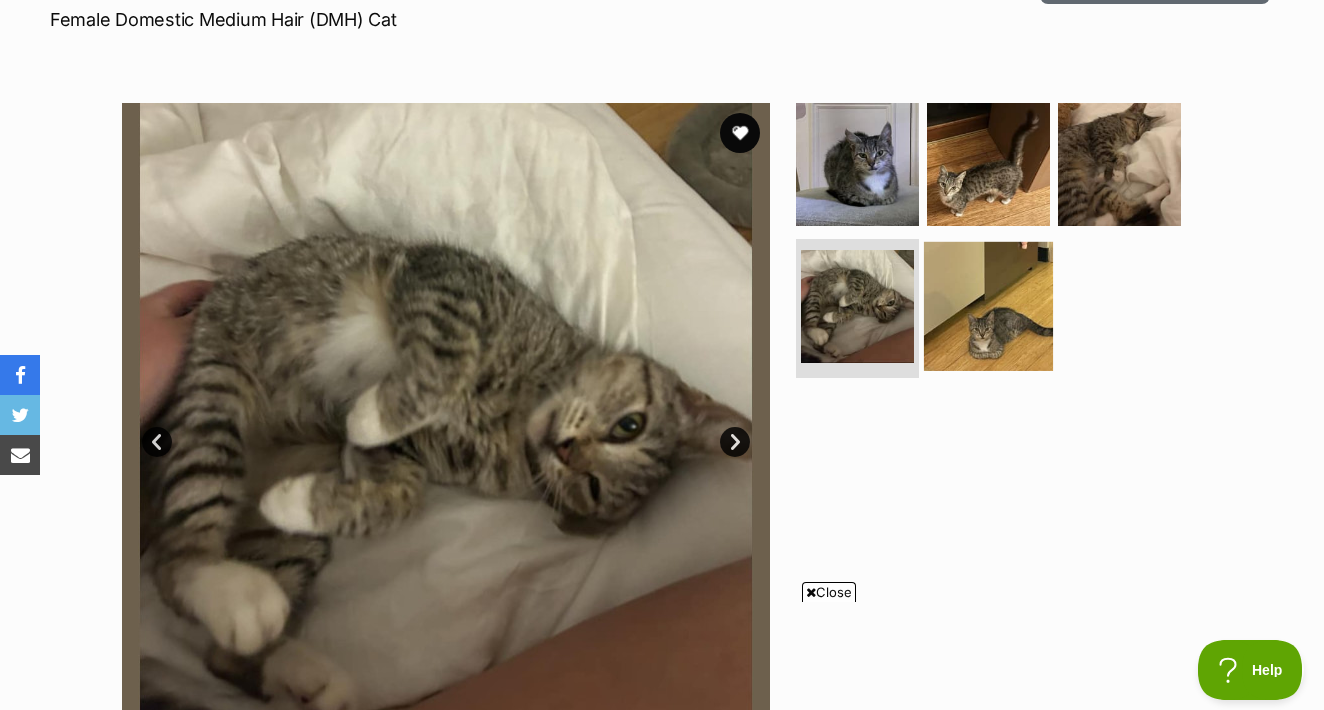click at bounding box center (988, 305) 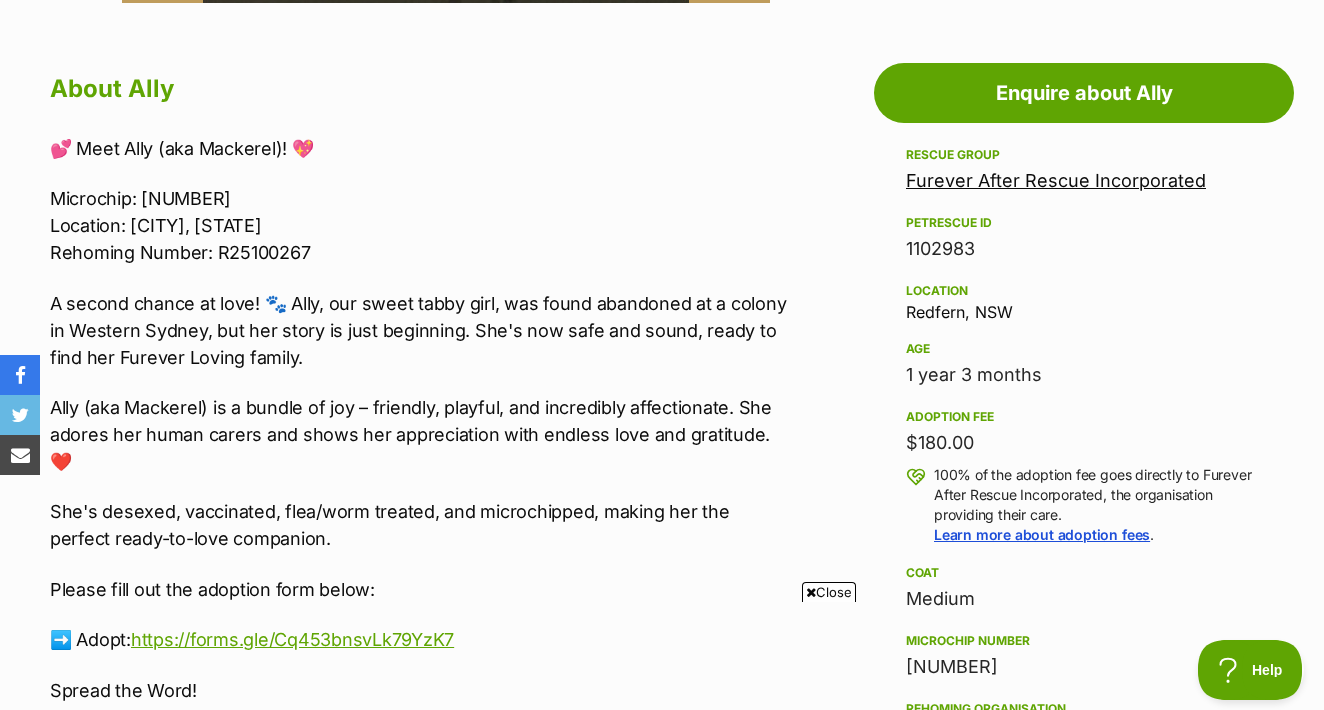 scroll, scrollTop: 0, scrollLeft: 0, axis: both 